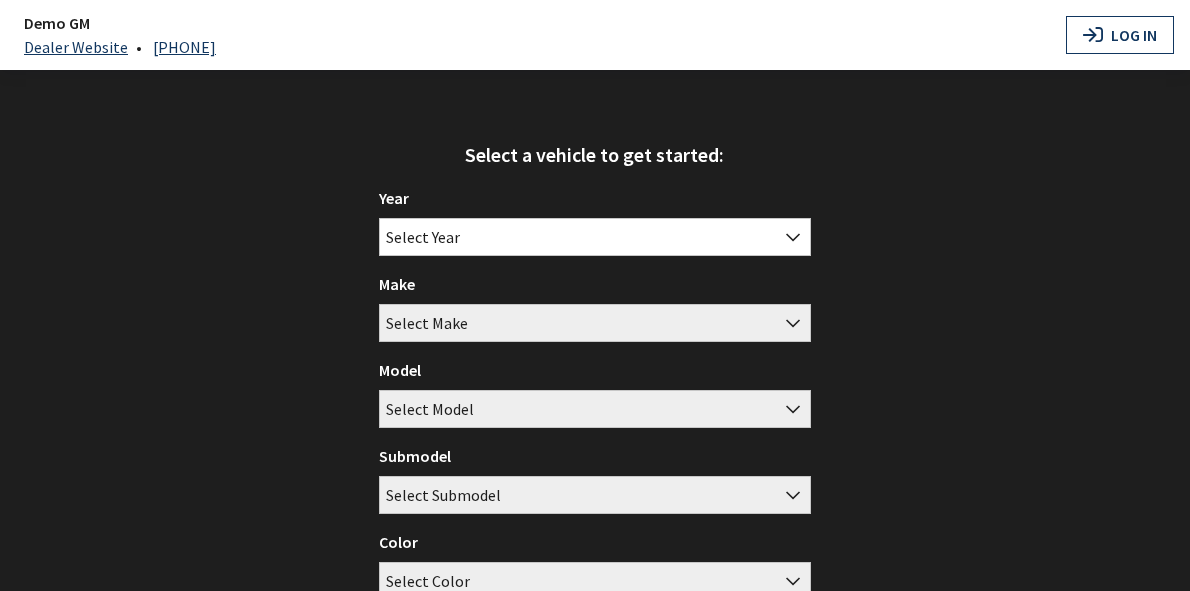 scroll, scrollTop: 0, scrollLeft: 0, axis: both 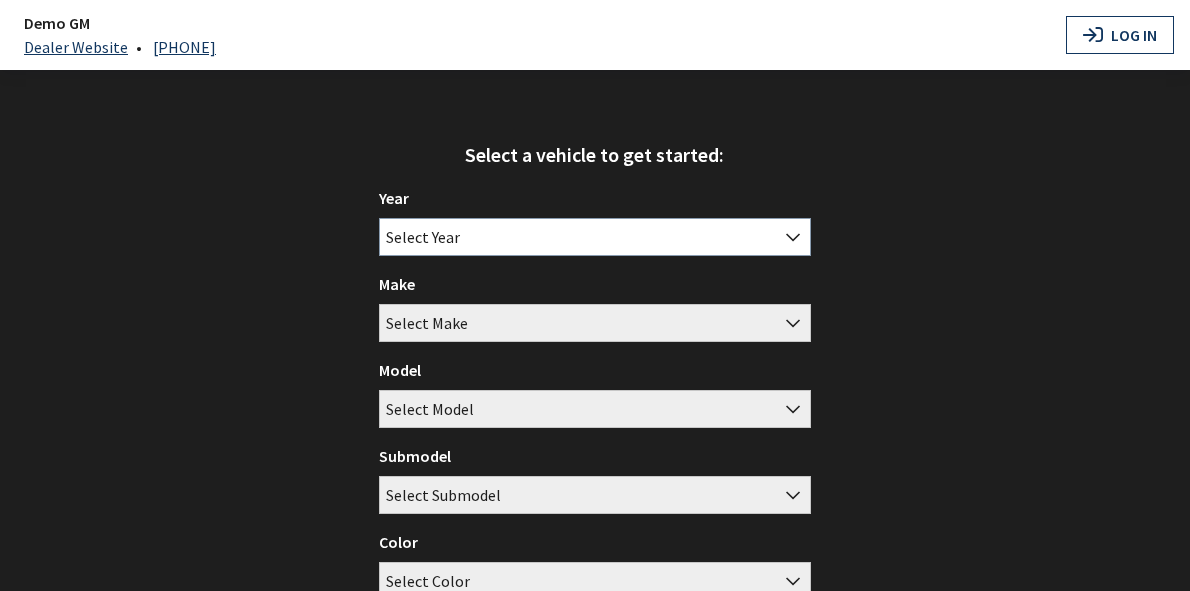 click on "Select Year" at bounding box center (423, 237) 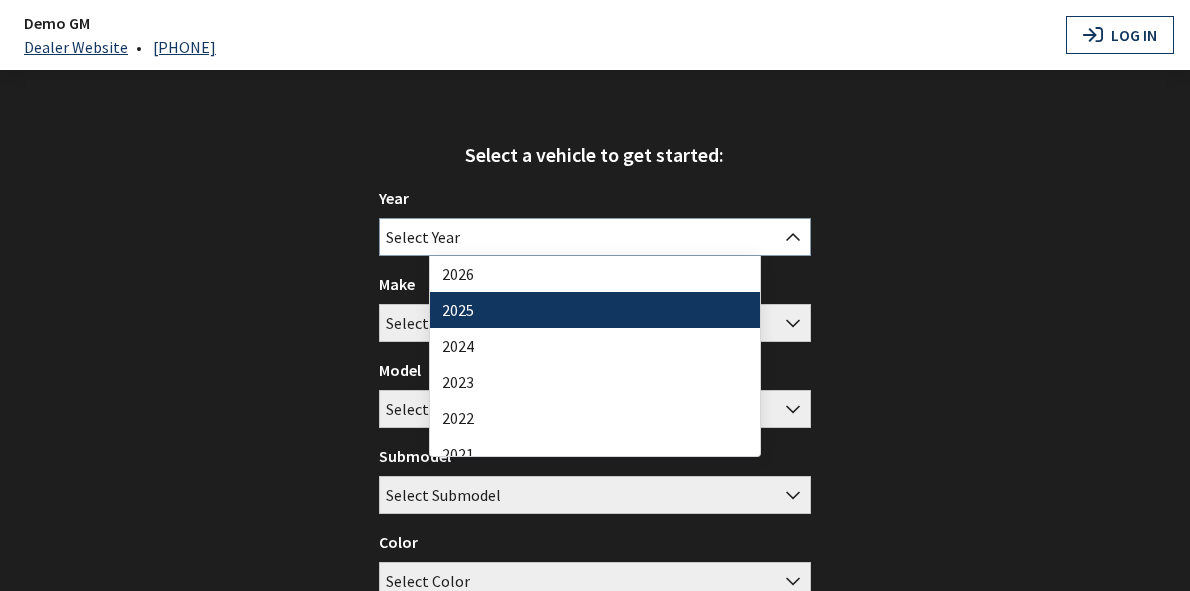 select on "[AGE]" 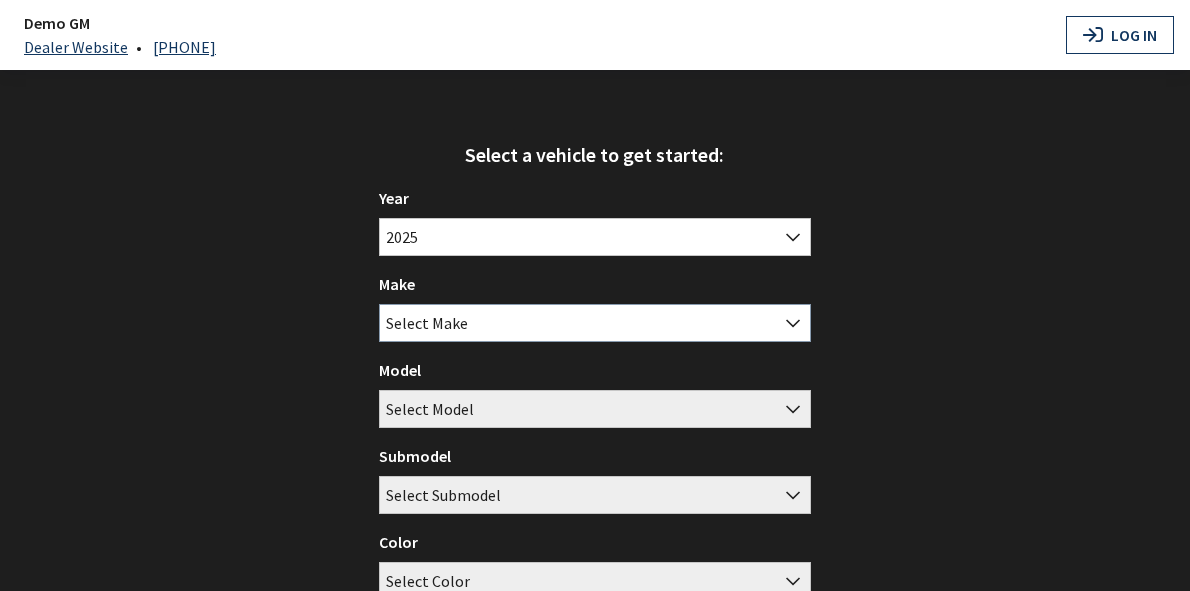 drag, startPoint x: 475, startPoint y: 316, endPoint x: 476, endPoint y: 329, distance: 13.038404 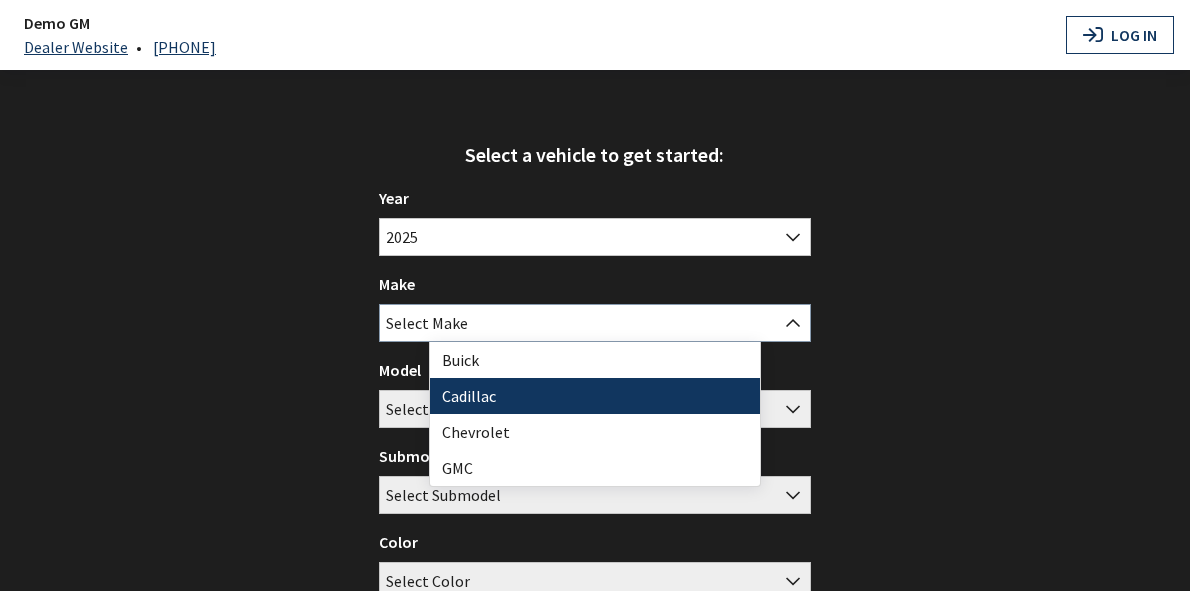 select on "[NUMBER]" 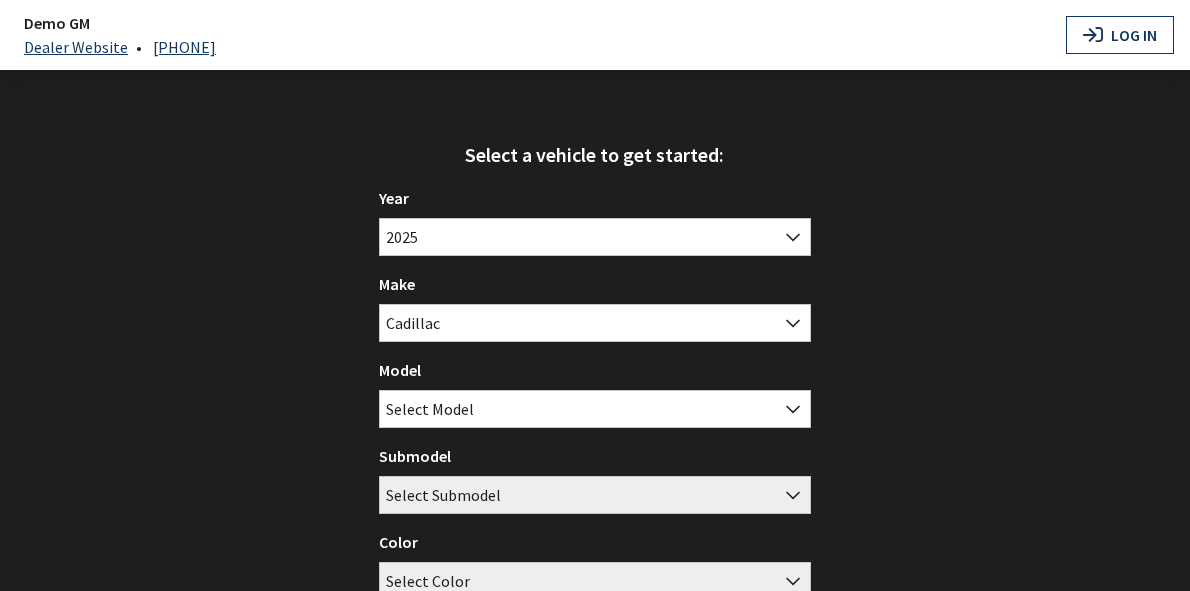 click on "Model
CT4 CT5 Escalade Escalade ESV Escalade IQ Lyriq OPTIQ XT4 XT5 XT6 Select Model" at bounding box center (595, 393) 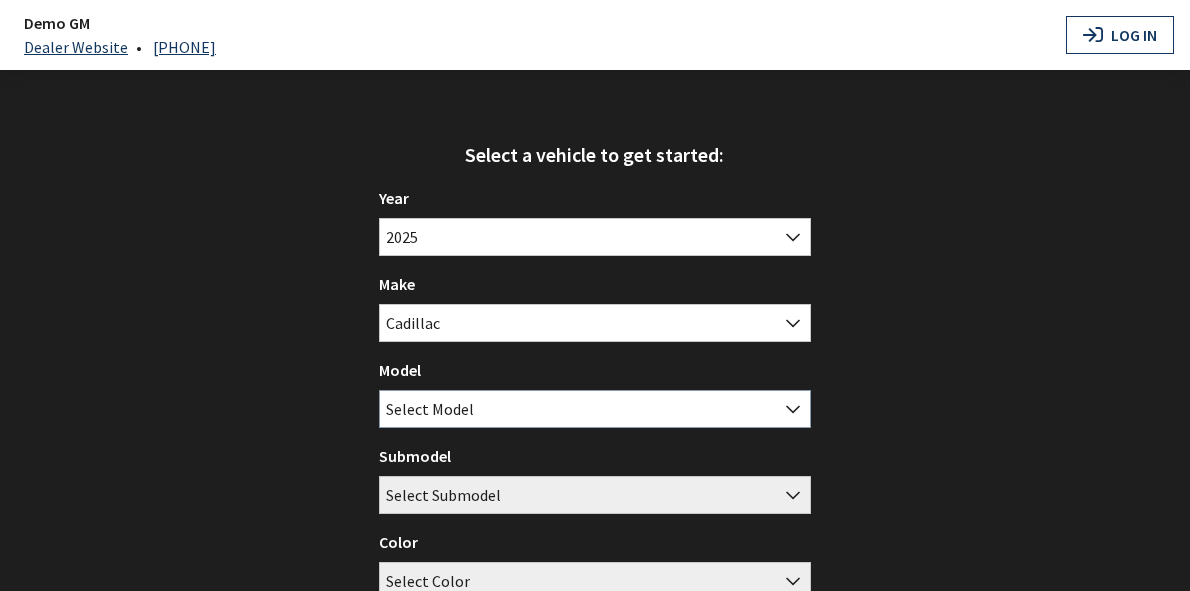 click on "Select Model" at bounding box center [430, 409] 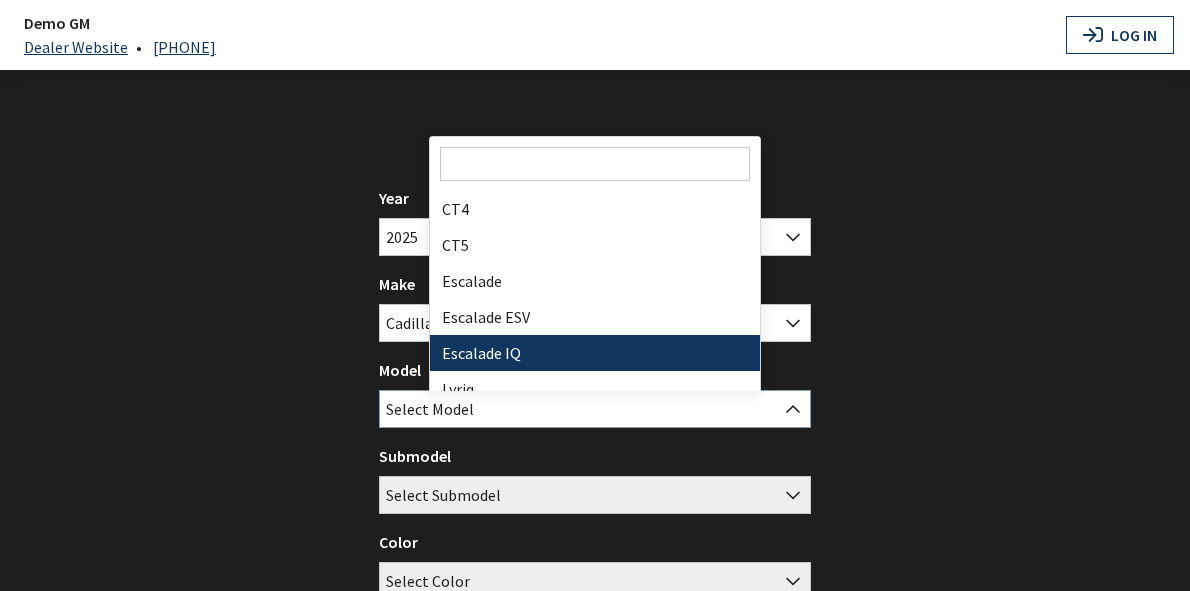 select on "1402" 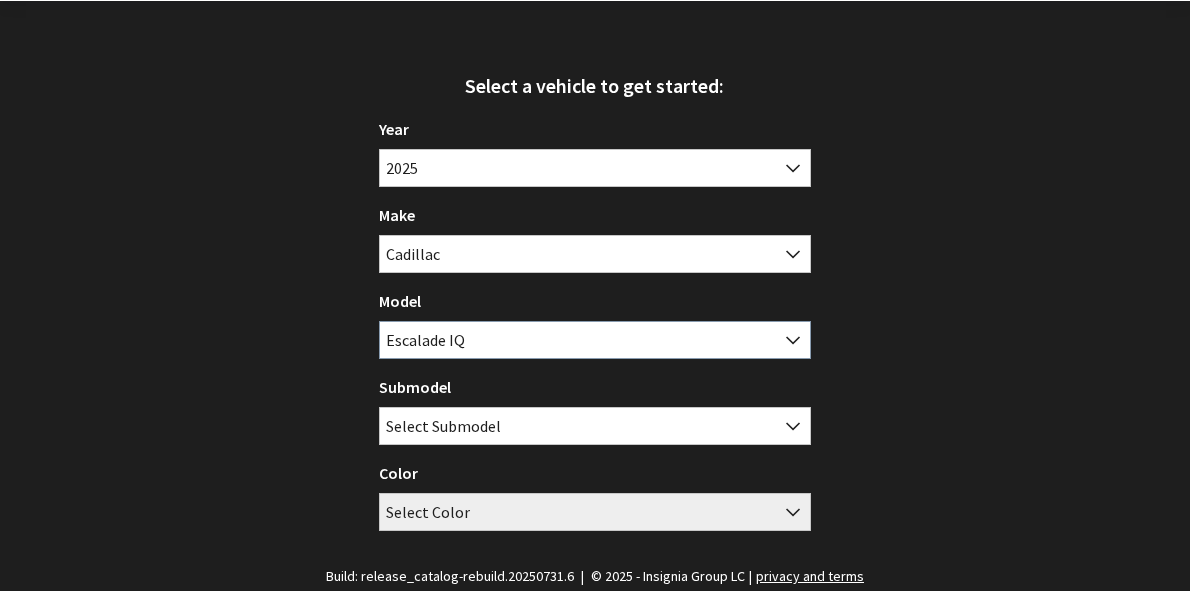 scroll, scrollTop: 70, scrollLeft: 0, axis: vertical 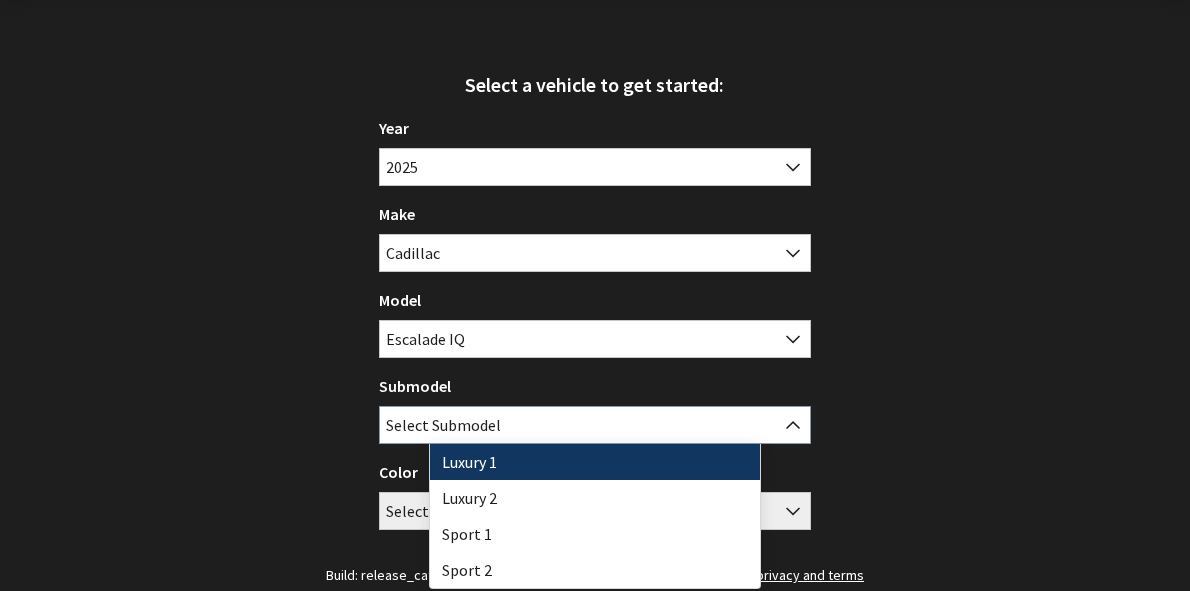 drag, startPoint x: 496, startPoint y: 419, endPoint x: 490, endPoint y: 432, distance: 14.3178215 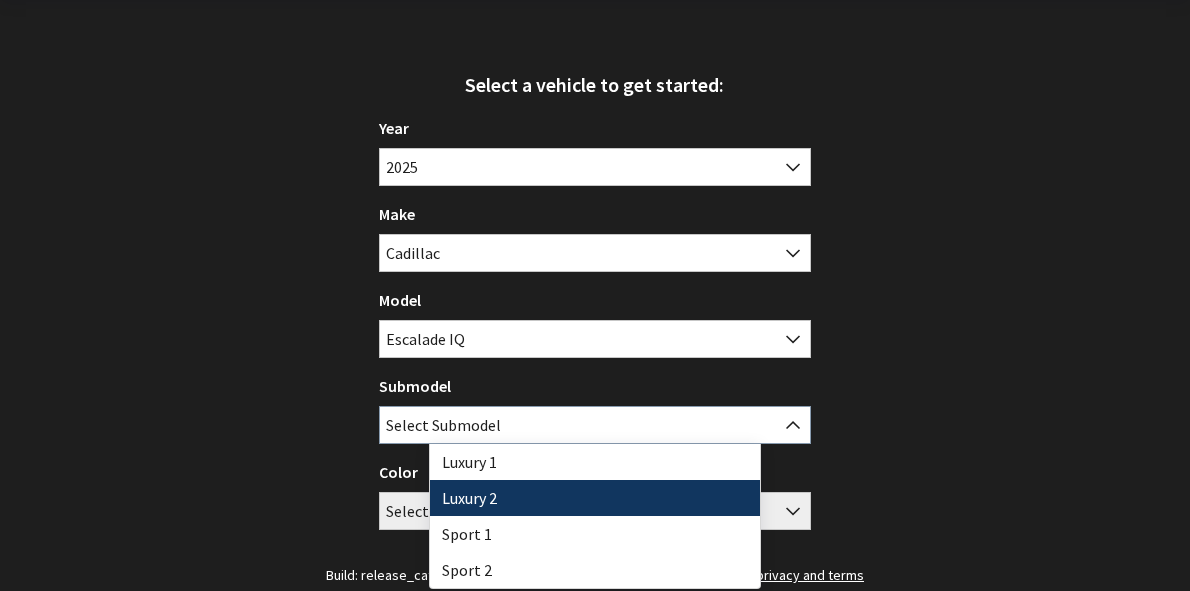 select on "4595" 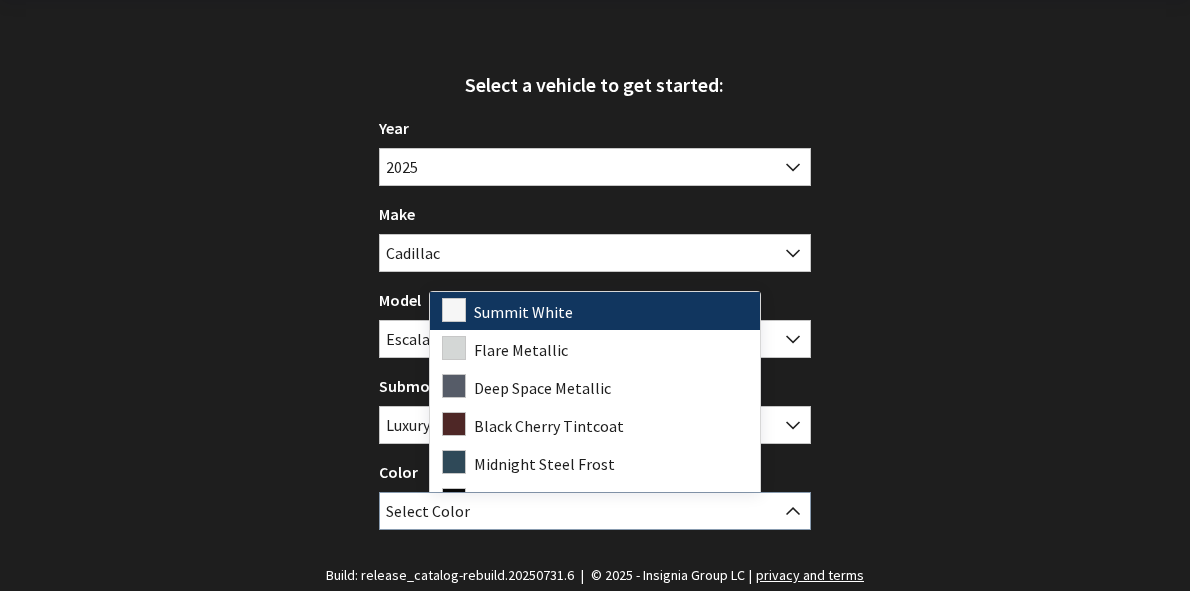 click on "Select Color" at bounding box center [428, 511] 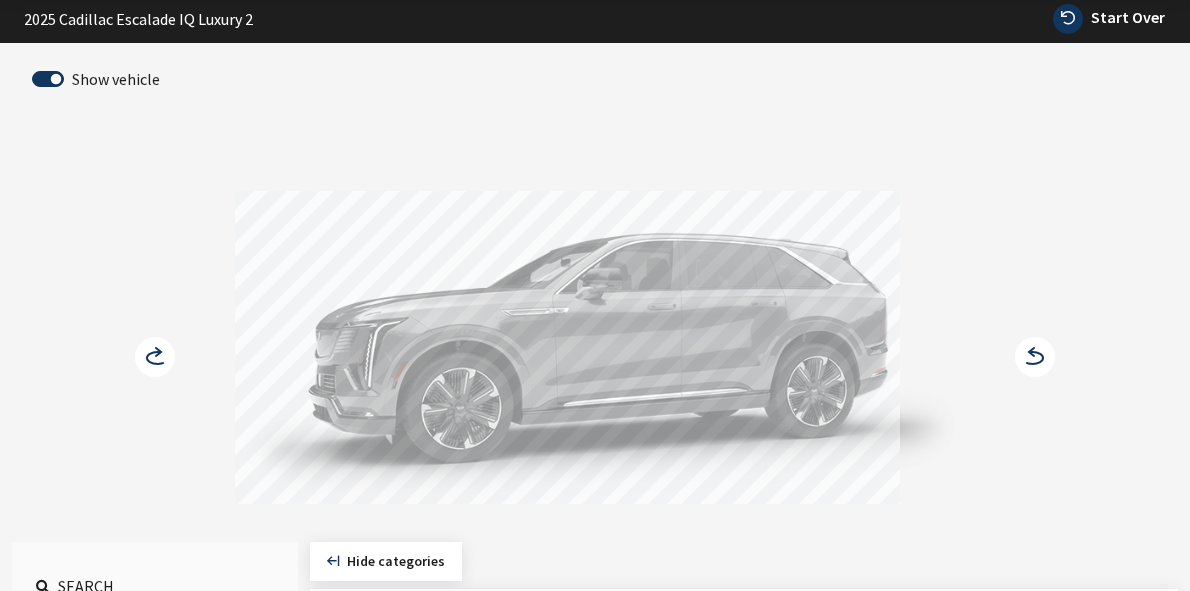 scroll, scrollTop: 100, scrollLeft: 0, axis: vertical 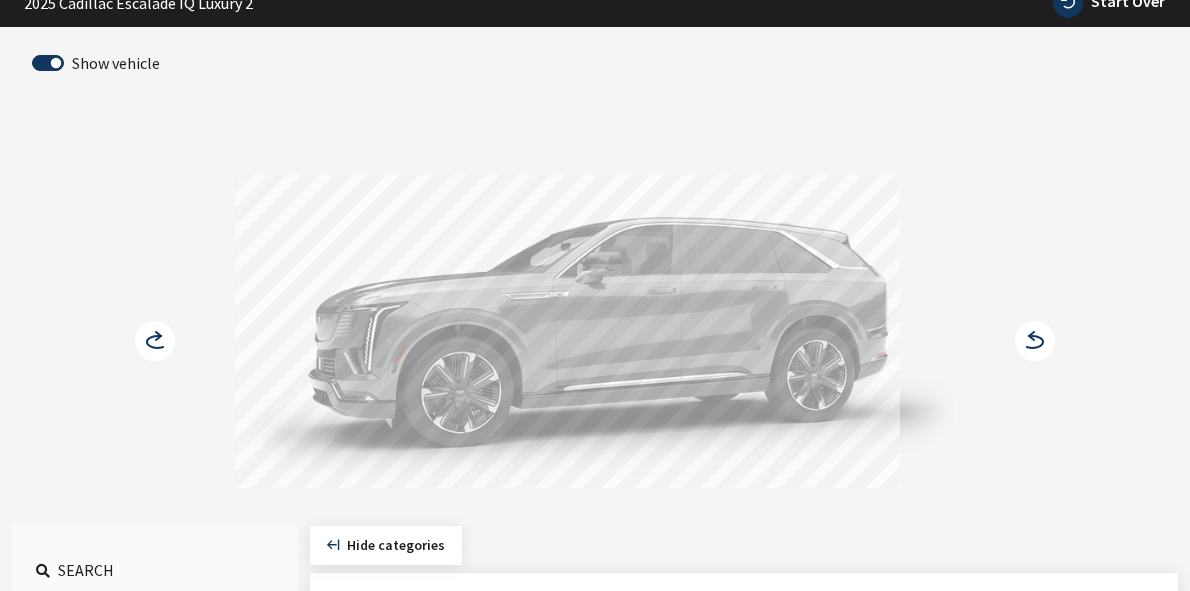 click 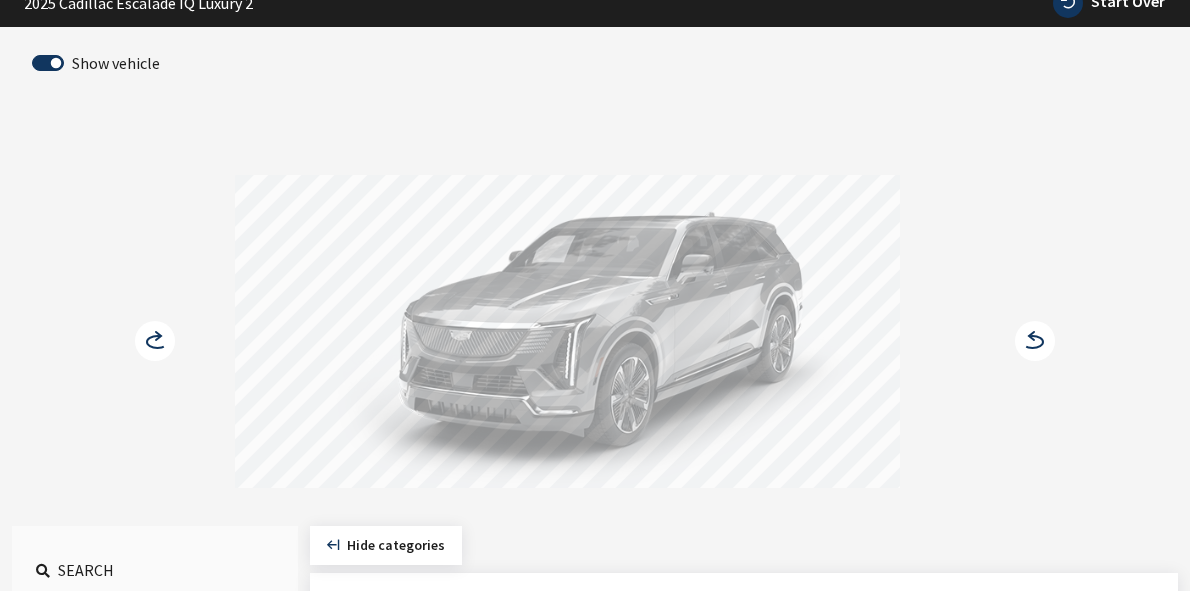 click 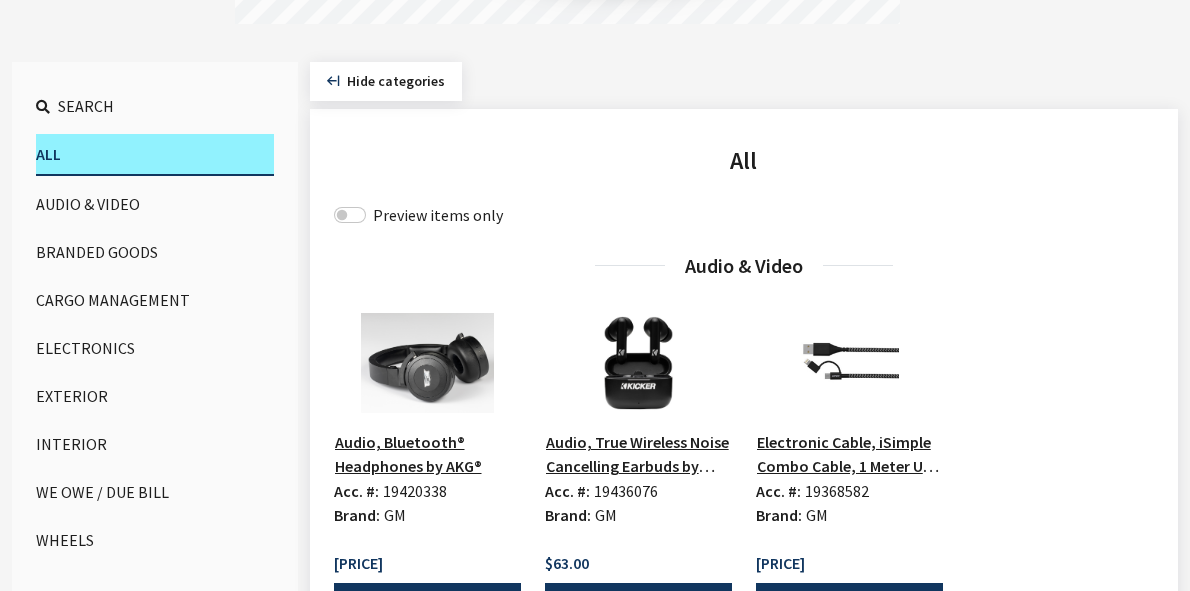 scroll, scrollTop: 400, scrollLeft: 0, axis: vertical 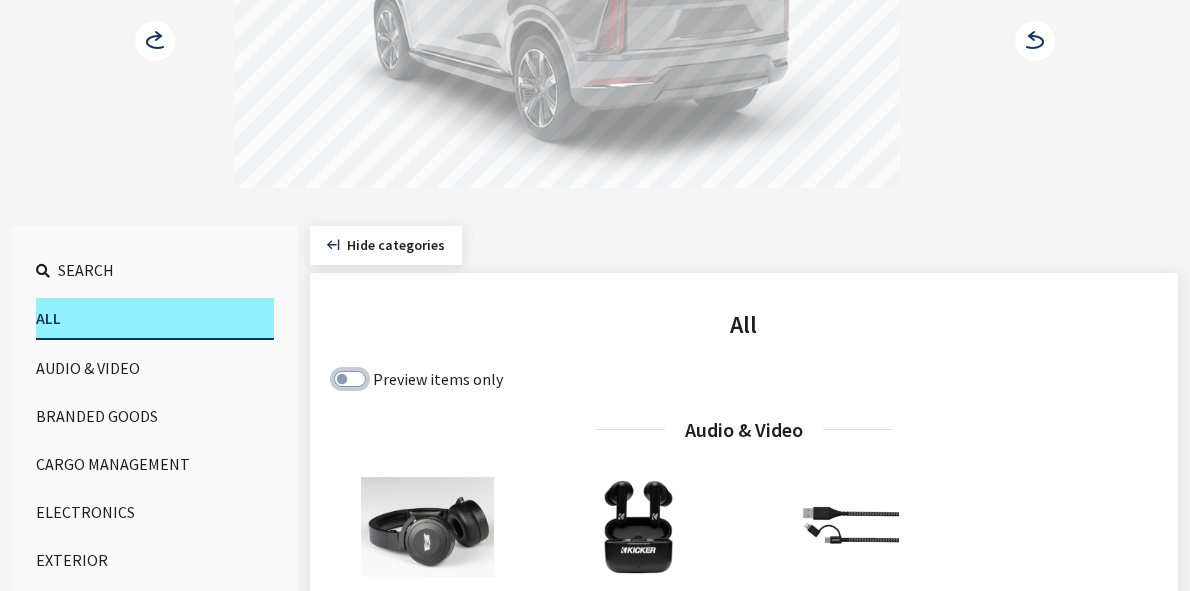 click on "Preview items only" at bounding box center (350, 379) 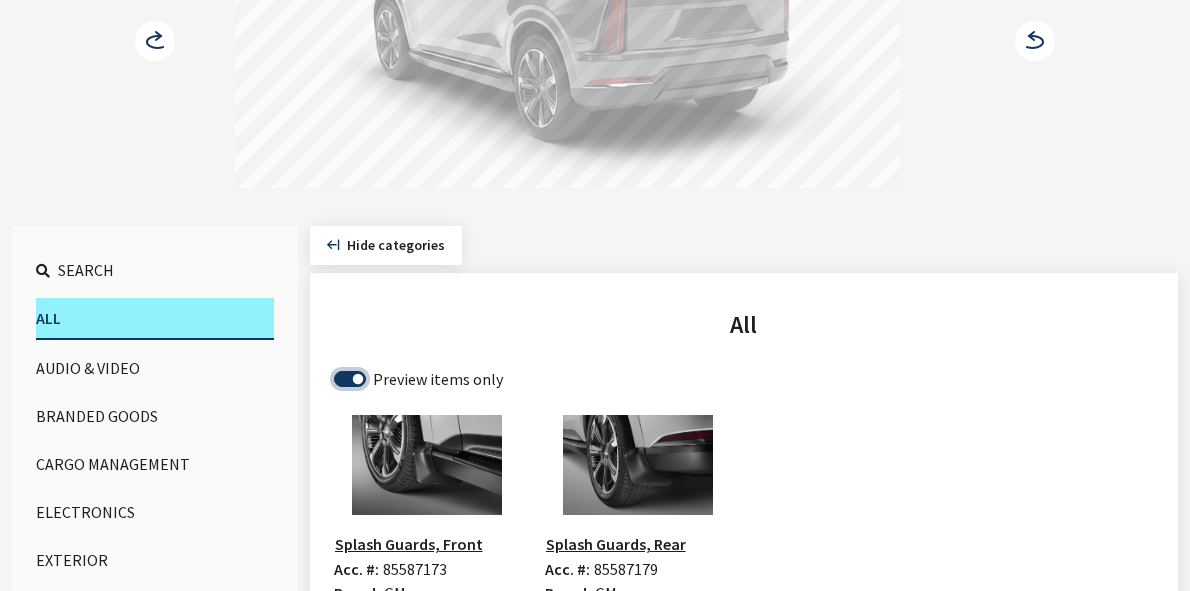 scroll, scrollTop: 396, scrollLeft: 0, axis: vertical 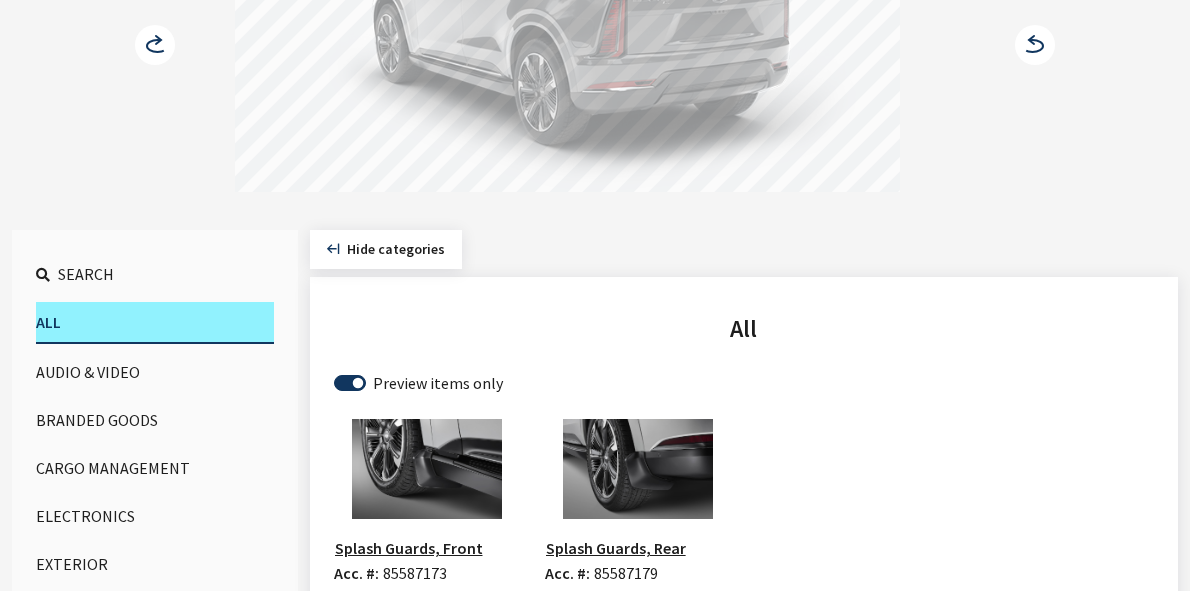 click at bounding box center (638, 469) 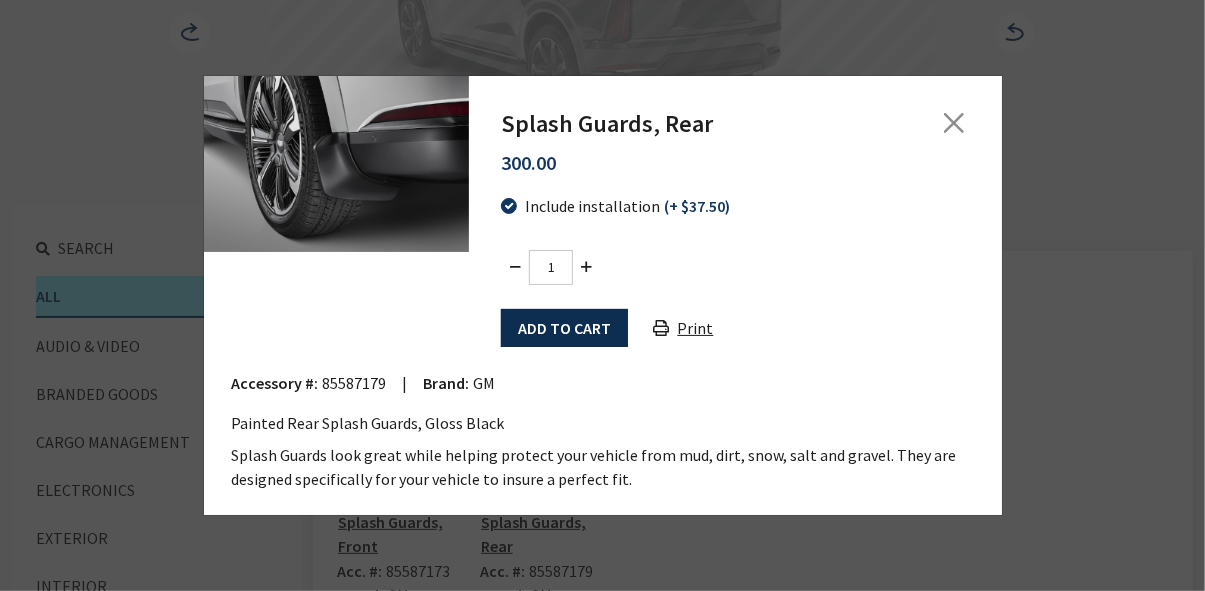 click on "Add to cart" at bounding box center [564, 328] 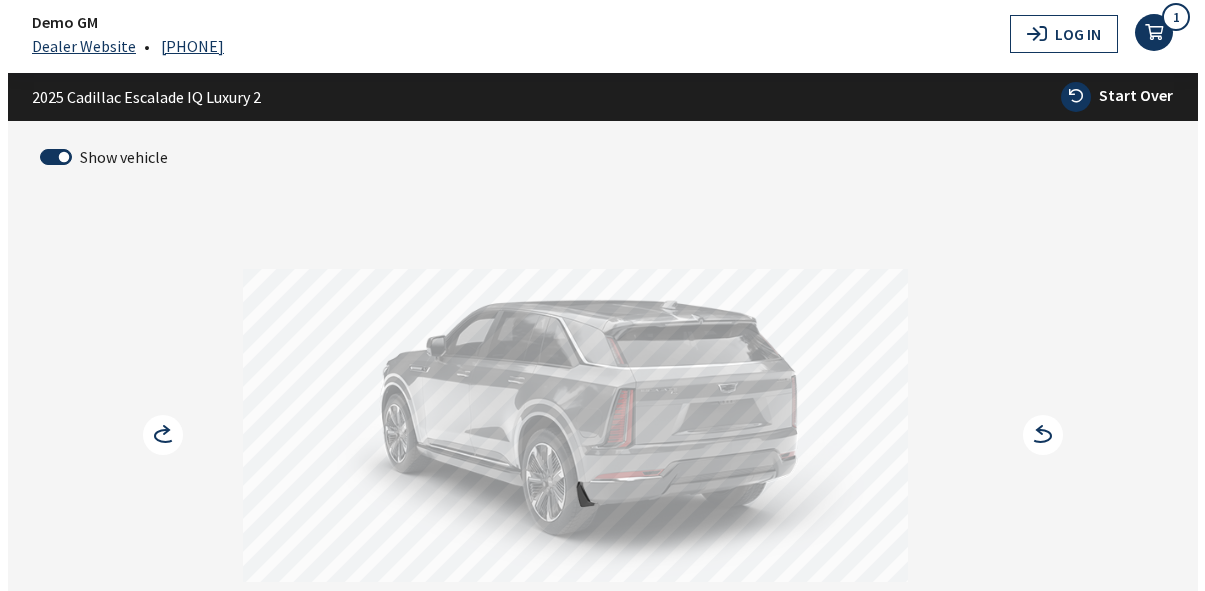 scroll, scrollTop: 0, scrollLeft: 0, axis: both 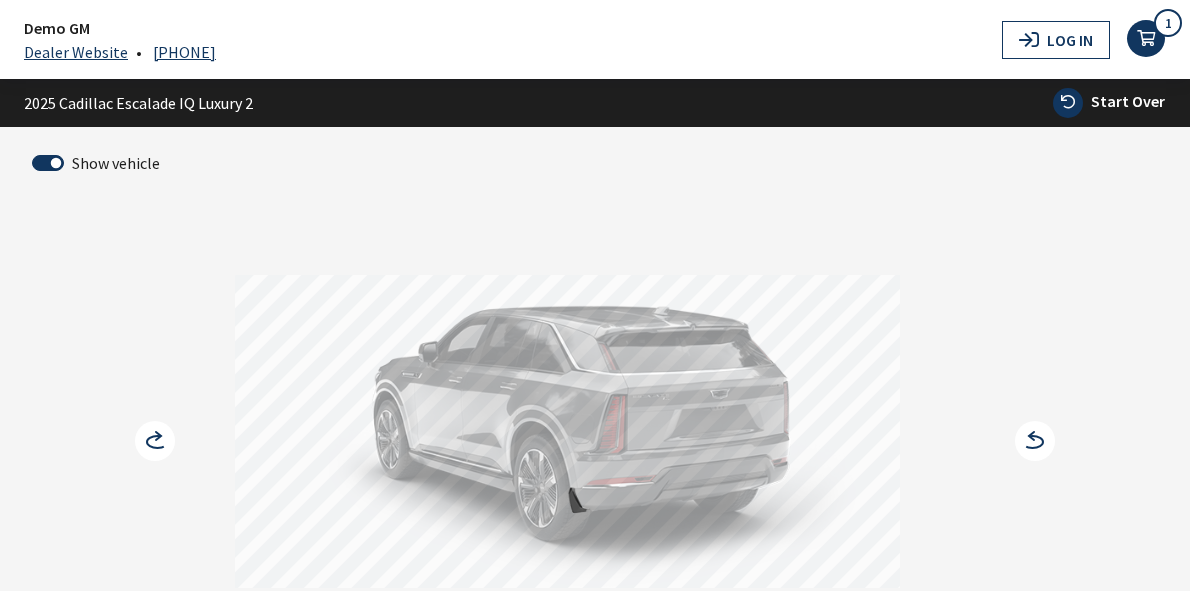 click at bounding box center (1146, 39) 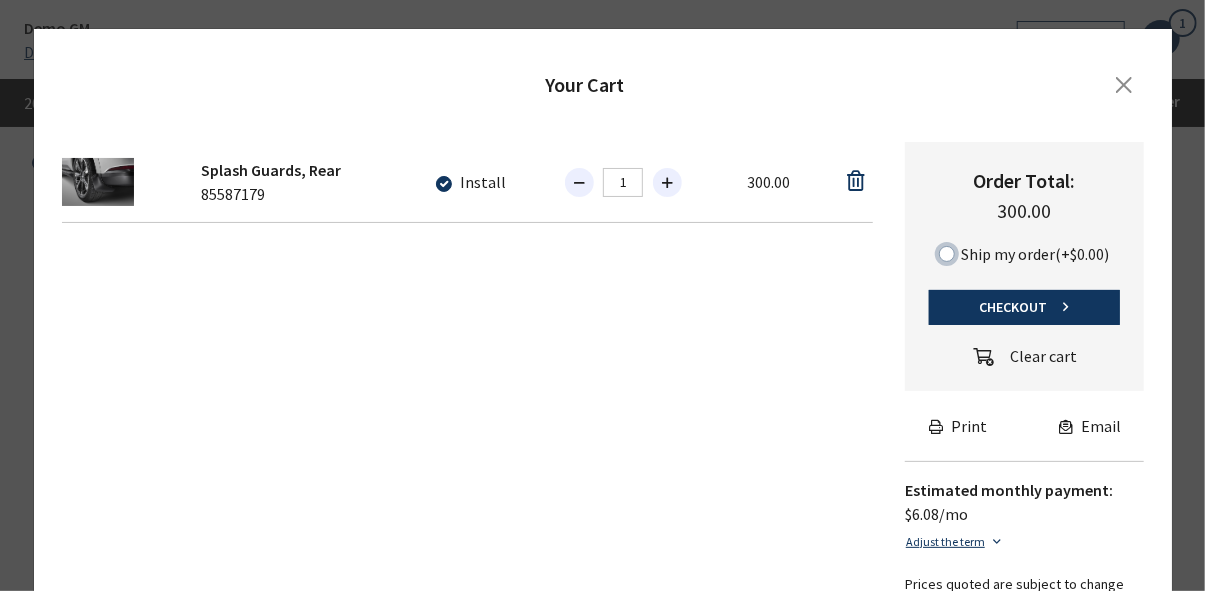 click on "Ship my order  (+$0.00)" at bounding box center [947, 254] 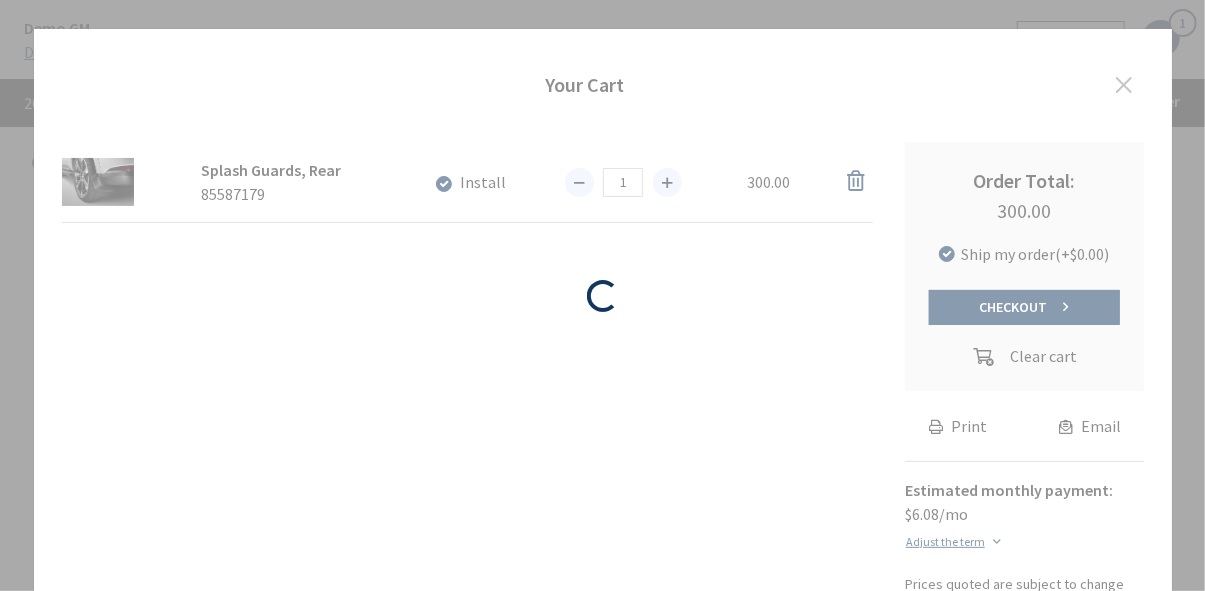 click on "Demo GM
Dealer Website  •    [PHONE]
Log In
[NUMBER]
Select a vehicle to get started:
Year
[YEAR] [YEAR] [YEAR] [YEAR] [YEAR] [YEAR] [YEAR] [YEAR] [YEAR] [YEAR] [YEAR] [YEAR] [YEAR] [YEAR] [YEAR] [YEAR] [YEAR] [YEAR] [YEAR] [YEAR] [YEAR] [YEAR] [YEAR] [YEAR] [YEAR] [YEAR] [YEAR] [YEAR] [YEAR] [YEAR] [YEAR] [YEAR] [YEAR] [YEAR] [YEAR] [YEAR] [YEAR] [YEAR] [YEAR]
Make
Buick Cadillac Chevrolet GMC Cadillac
Model
CT4 CT5 Escalade Escalade ESV Escalade IQ Lyriq OPTIQ XT4 XT5 XT6 Escalade IQ
Submodel
Luxury 1 Luxury 2 Sport 1 Sport 2 Luxury 2
Color
Summit White Flare Metallic Deep Space Metallic Black Cherry Tintcoat Midnight Steel Frost Black Raven Midnight Steel Frost
Branch: release/catalog-rebuild
Build: release_catalog-rebuild.20250731.6
|" at bounding box center (602, 678) 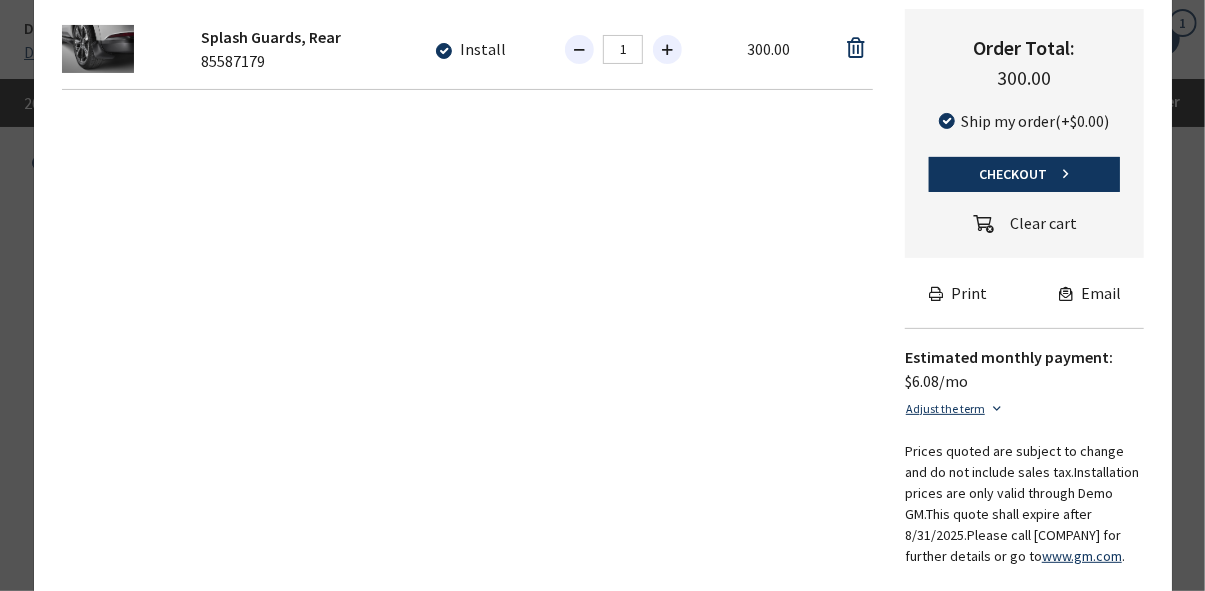 scroll, scrollTop: 174, scrollLeft: 0, axis: vertical 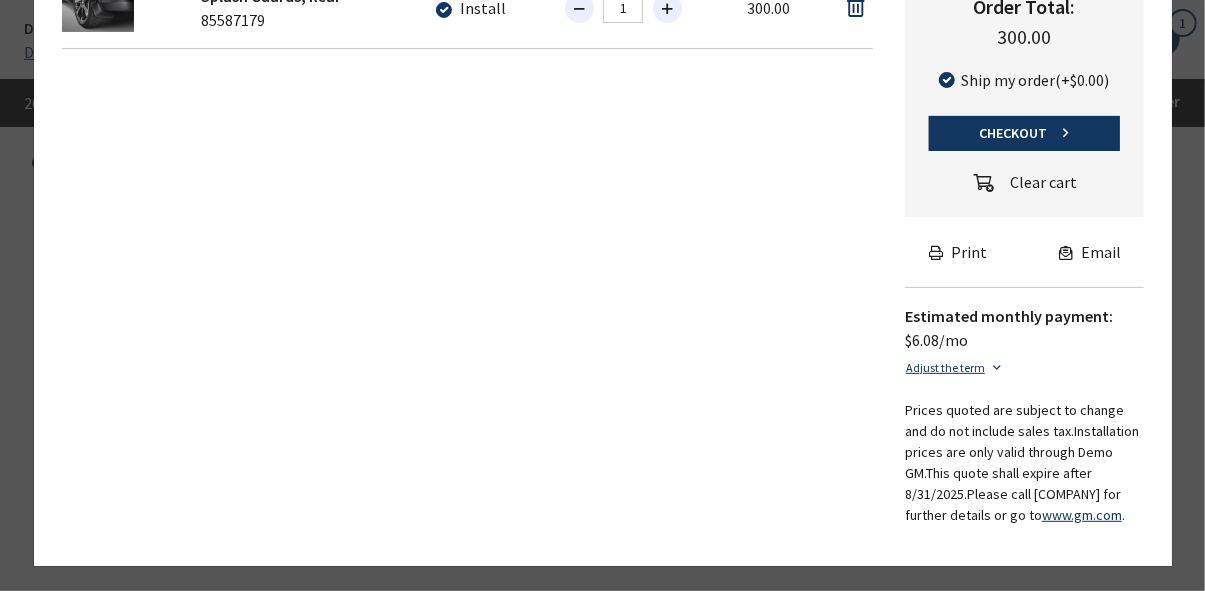 click on "Print" at bounding box center [959, 252] 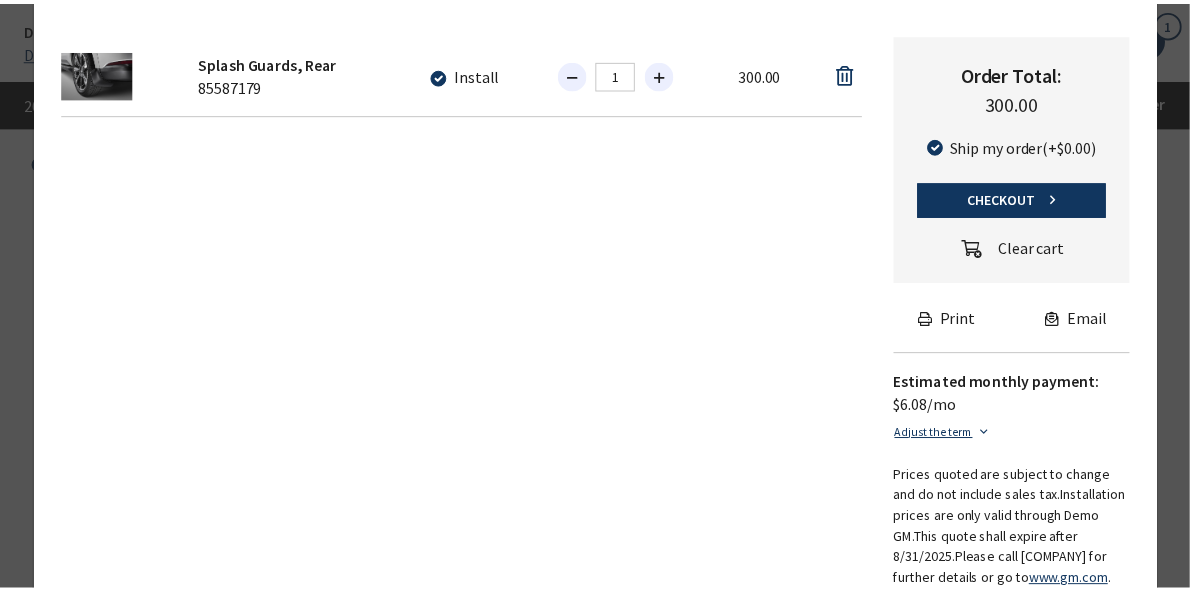 scroll, scrollTop: 0, scrollLeft: 0, axis: both 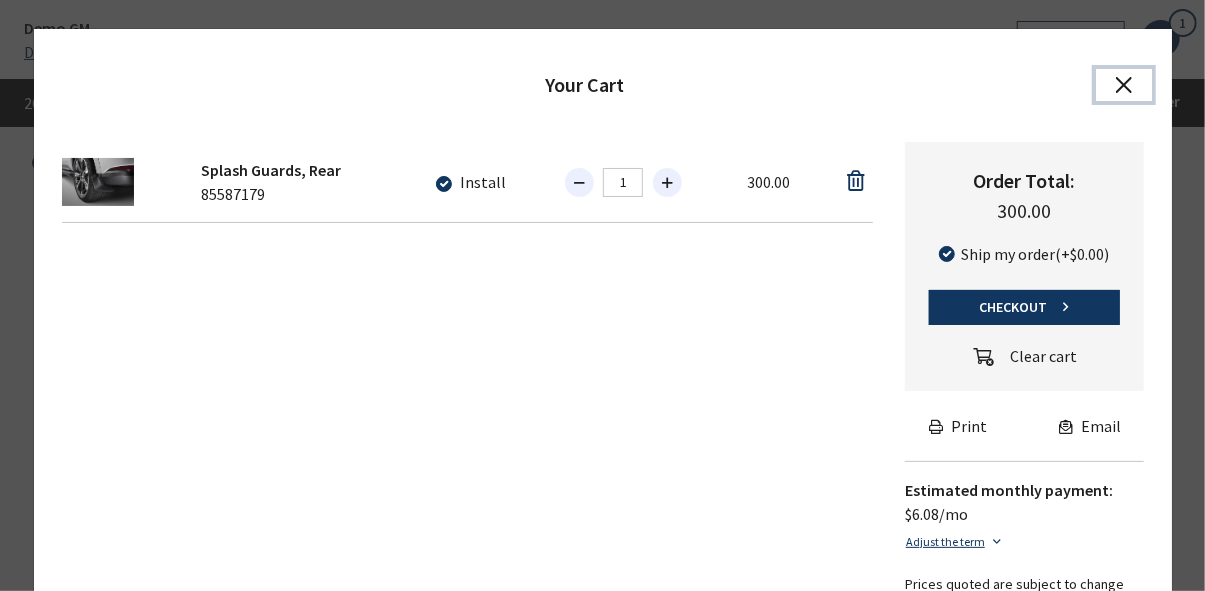 click at bounding box center (1123, 85) 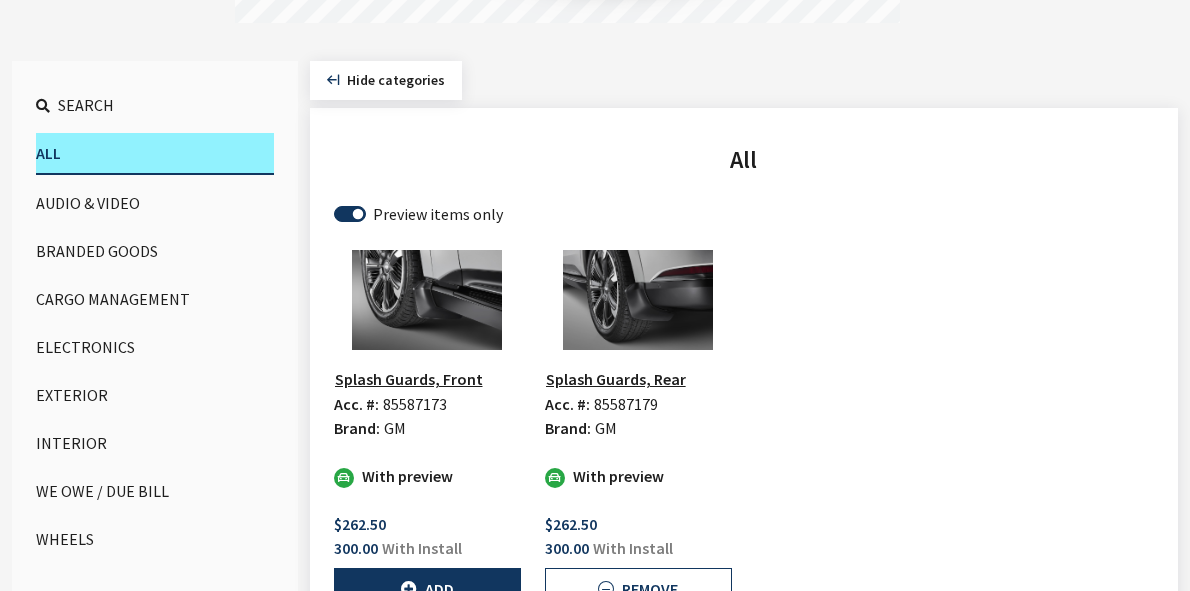 scroll, scrollTop: 566, scrollLeft: 0, axis: vertical 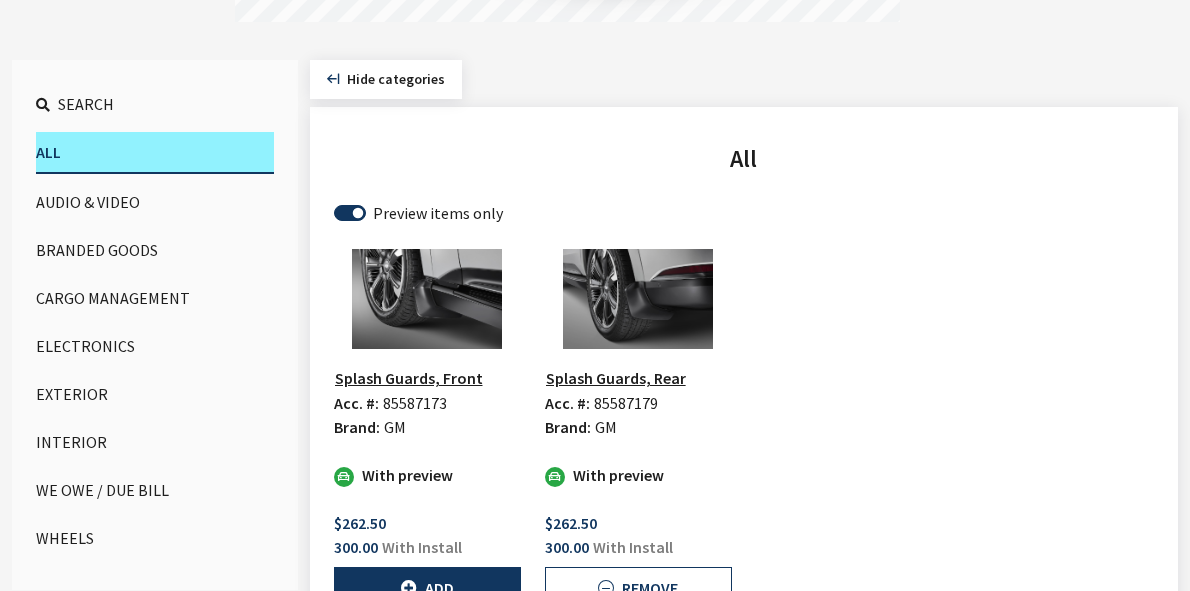 click on "Audio & Video" at bounding box center (155, 202) 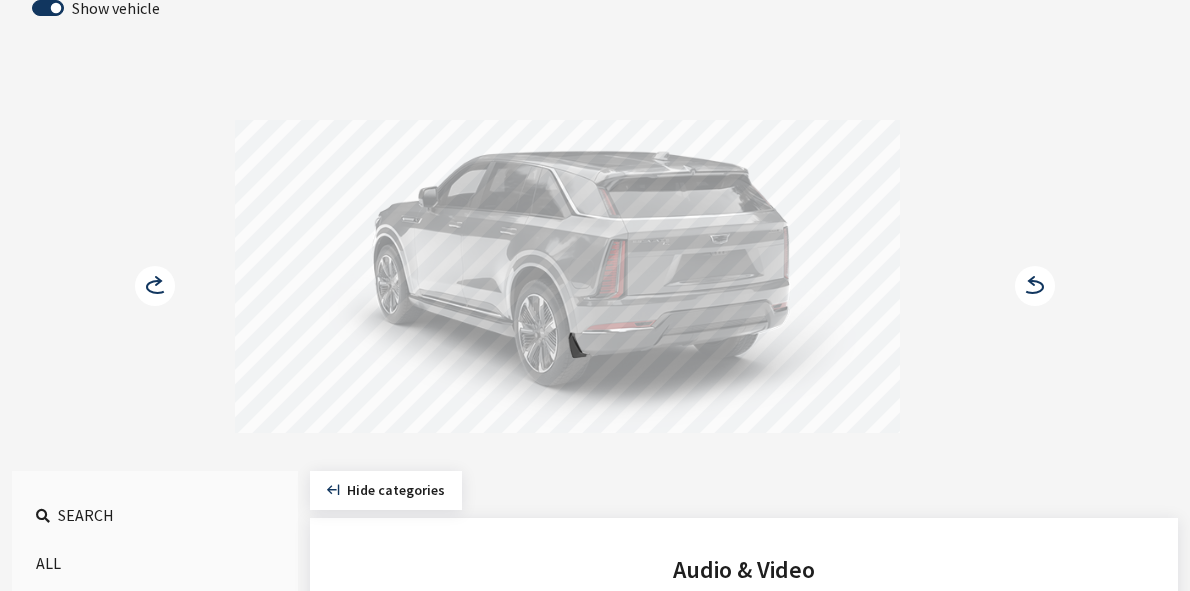 scroll, scrollTop: 0, scrollLeft: 0, axis: both 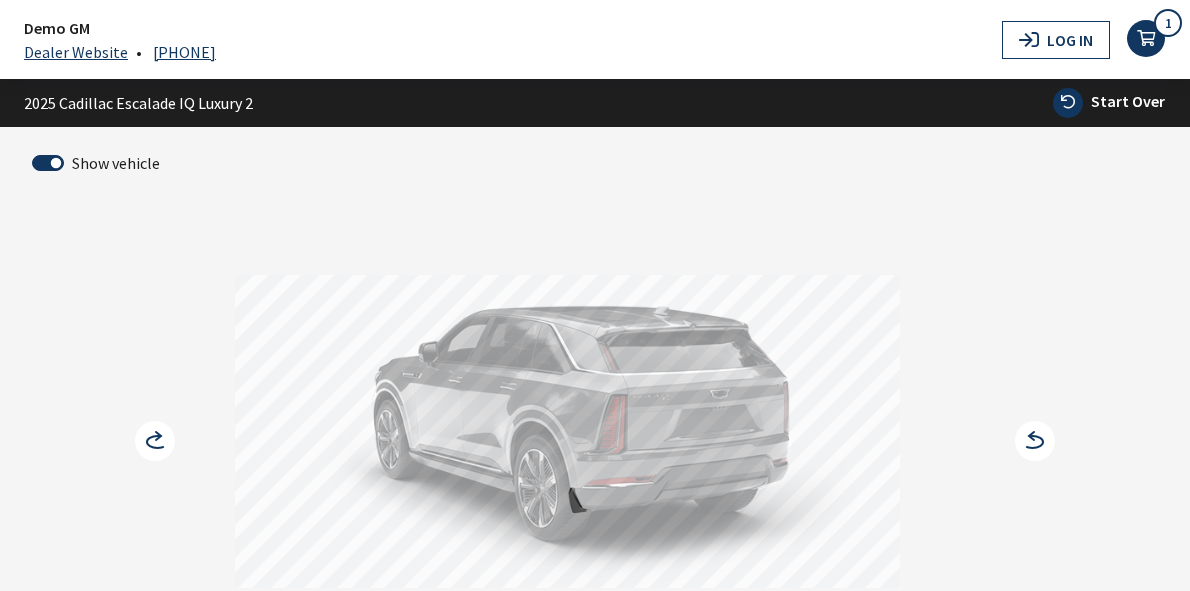 click on "Start Over" at bounding box center [1128, 101] 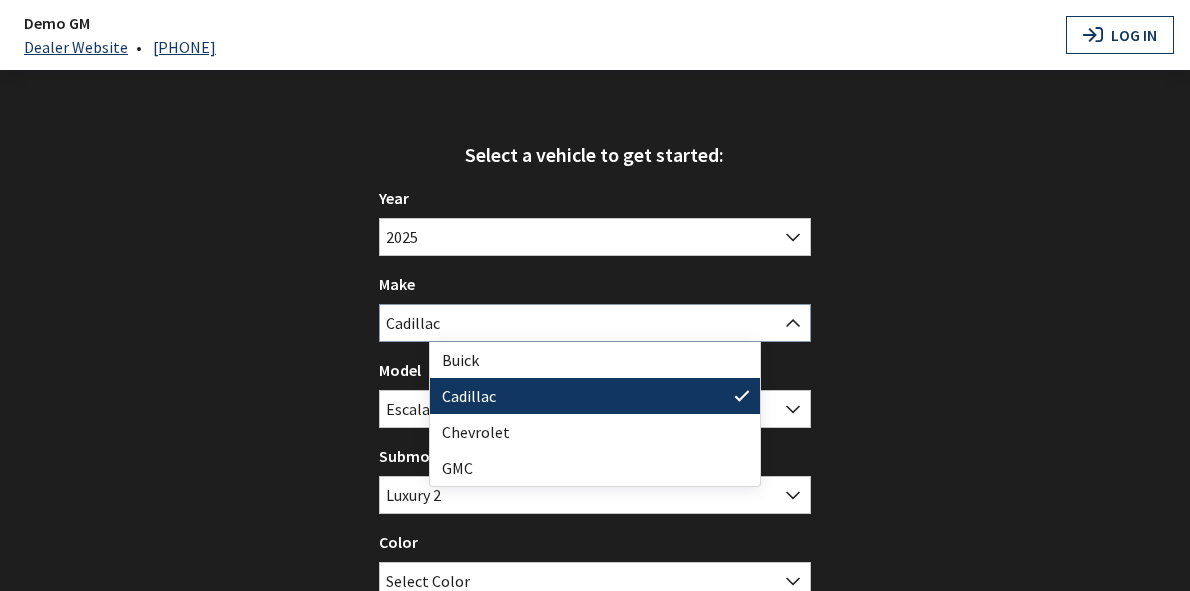 click on "Cadillac" at bounding box center (595, 323) 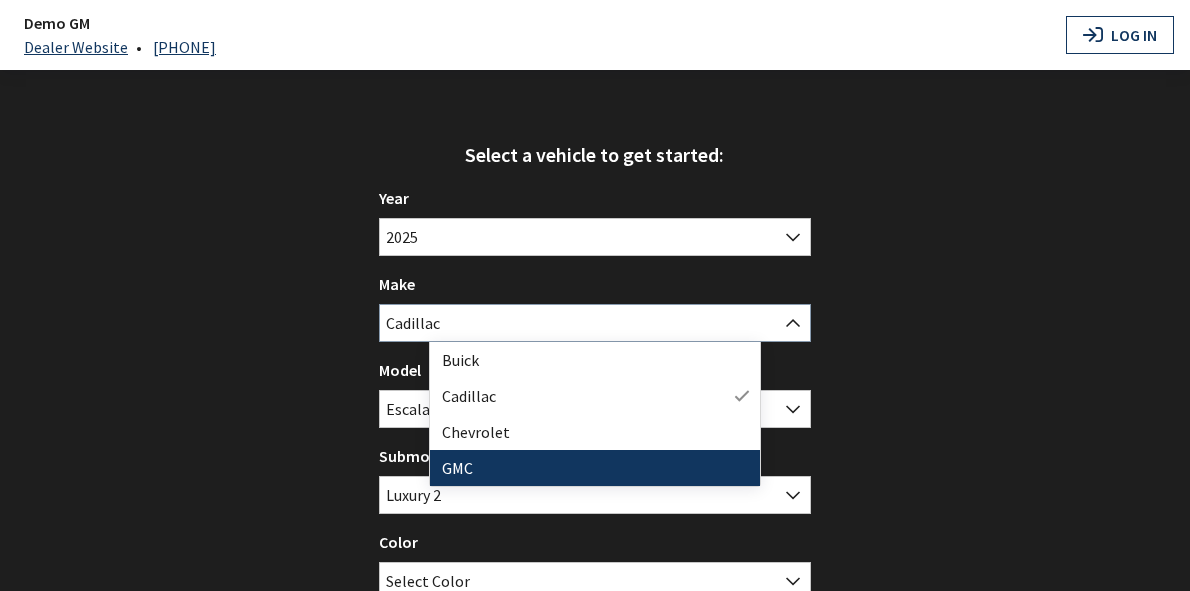 select on "4" 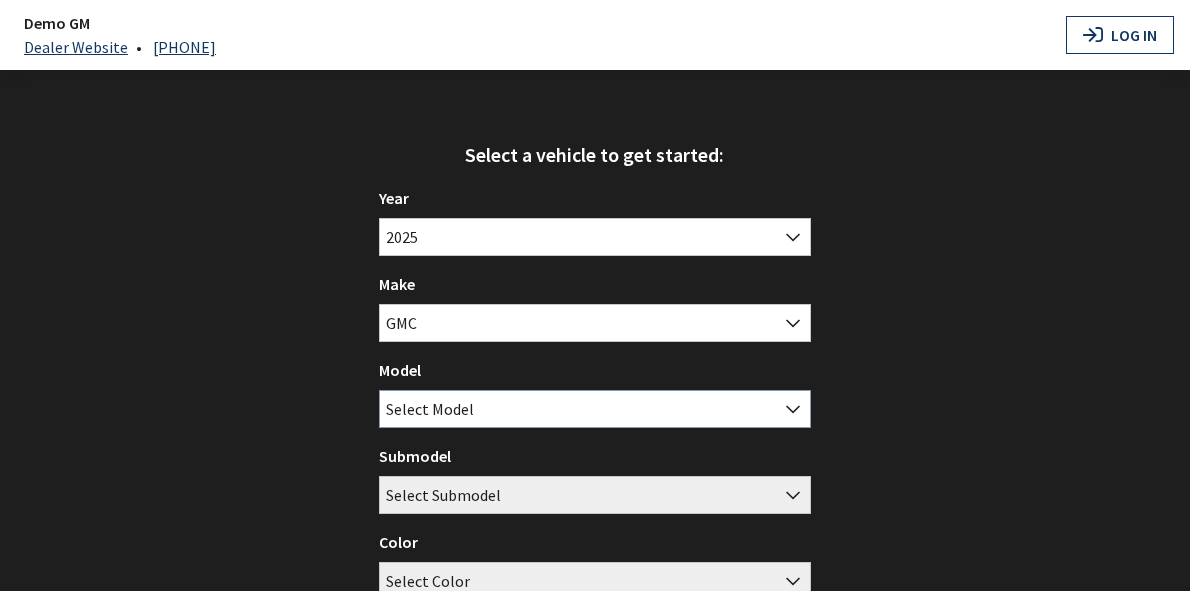 click on "Select Model" at bounding box center (430, 409) 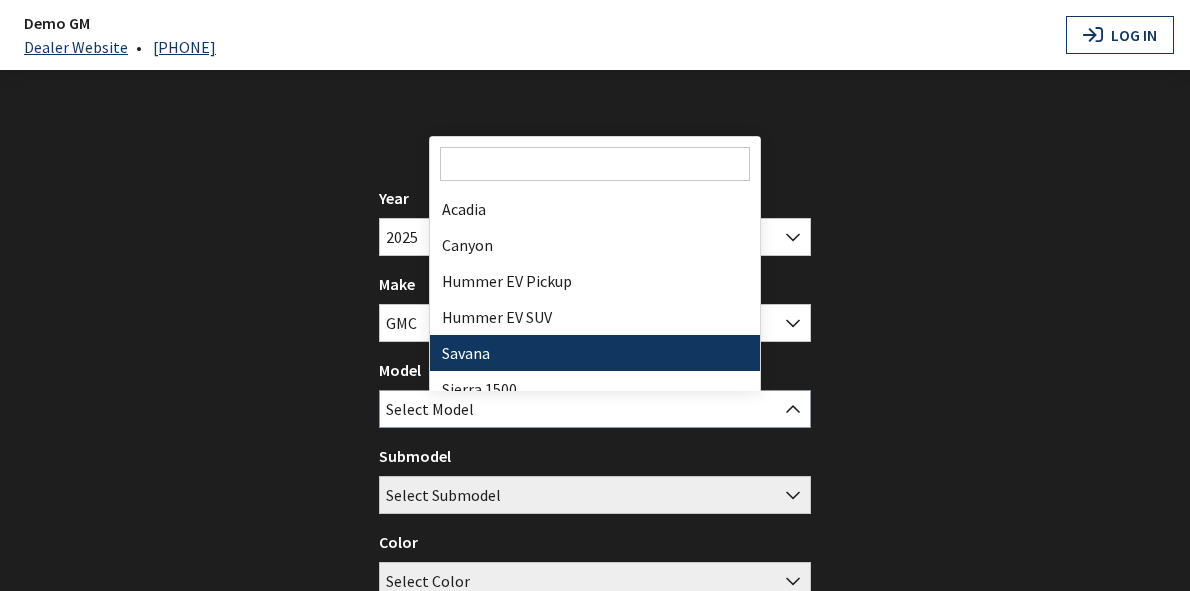 select on "42" 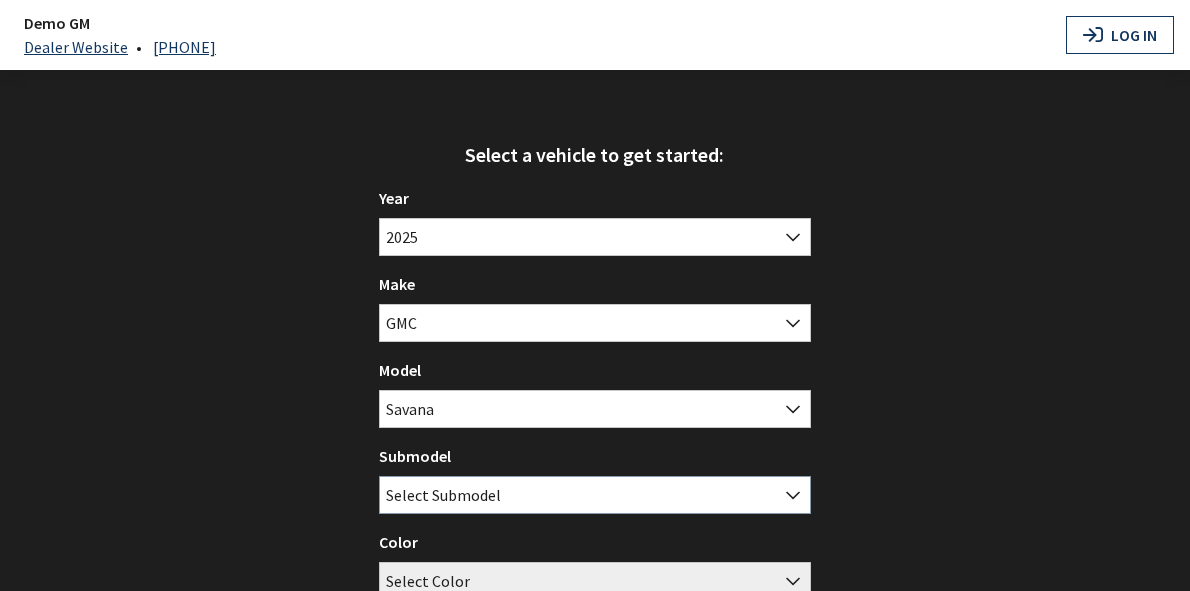click on "Select Submodel" at bounding box center [443, 495] 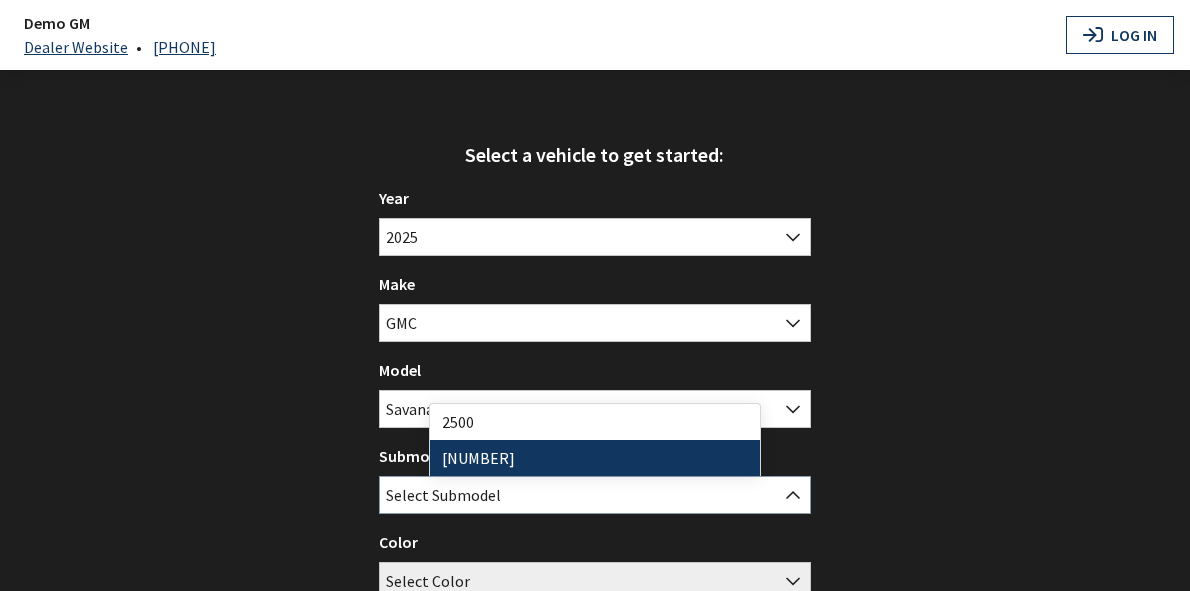 select on "860" 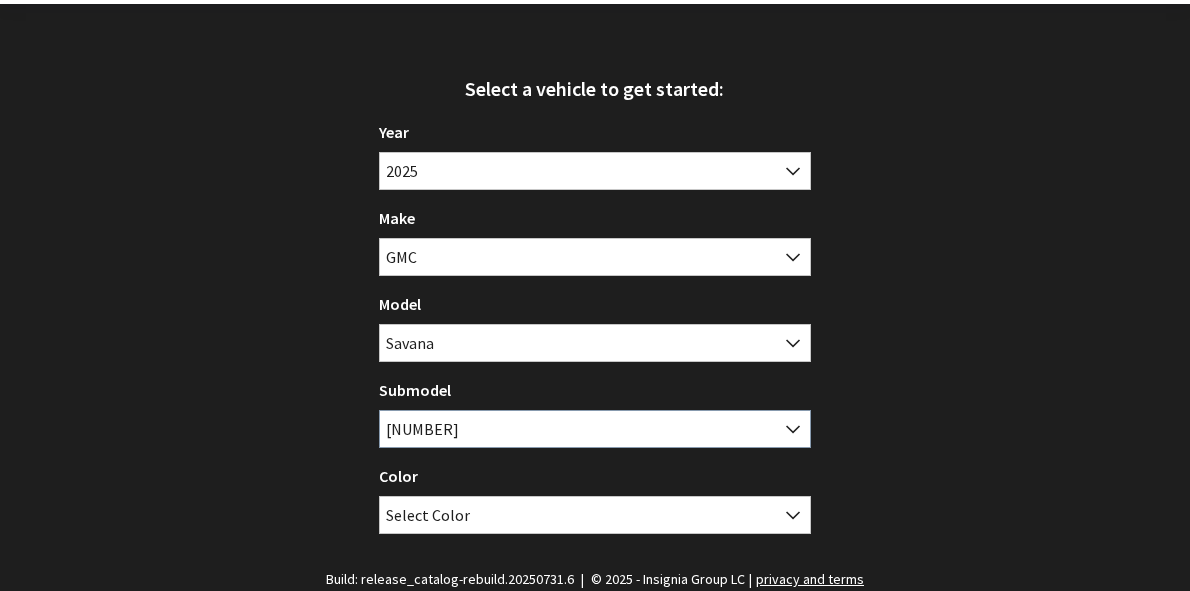 scroll, scrollTop: 70, scrollLeft: 0, axis: vertical 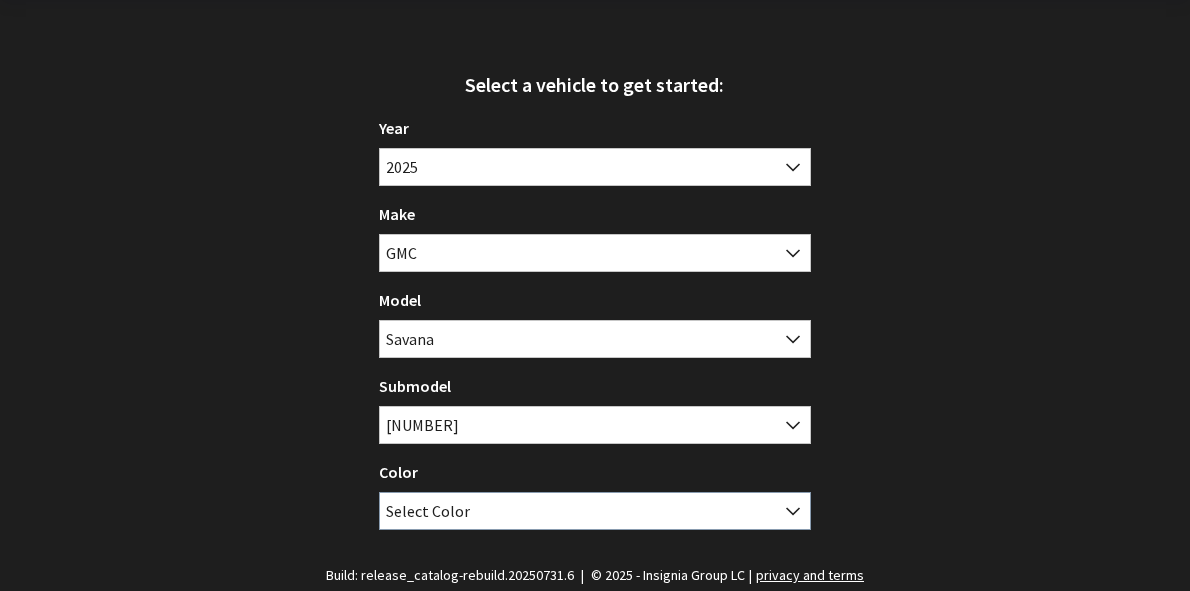 click on "Select Color" at bounding box center (595, 511) 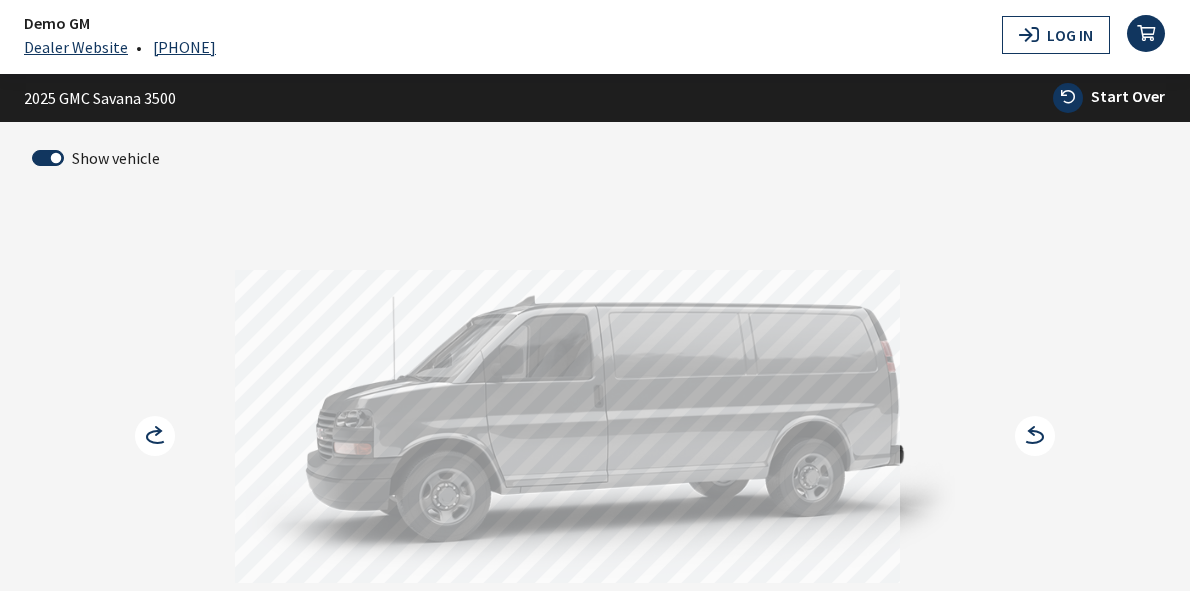 scroll, scrollTop: 0, scrollLeft: 0, axis: both 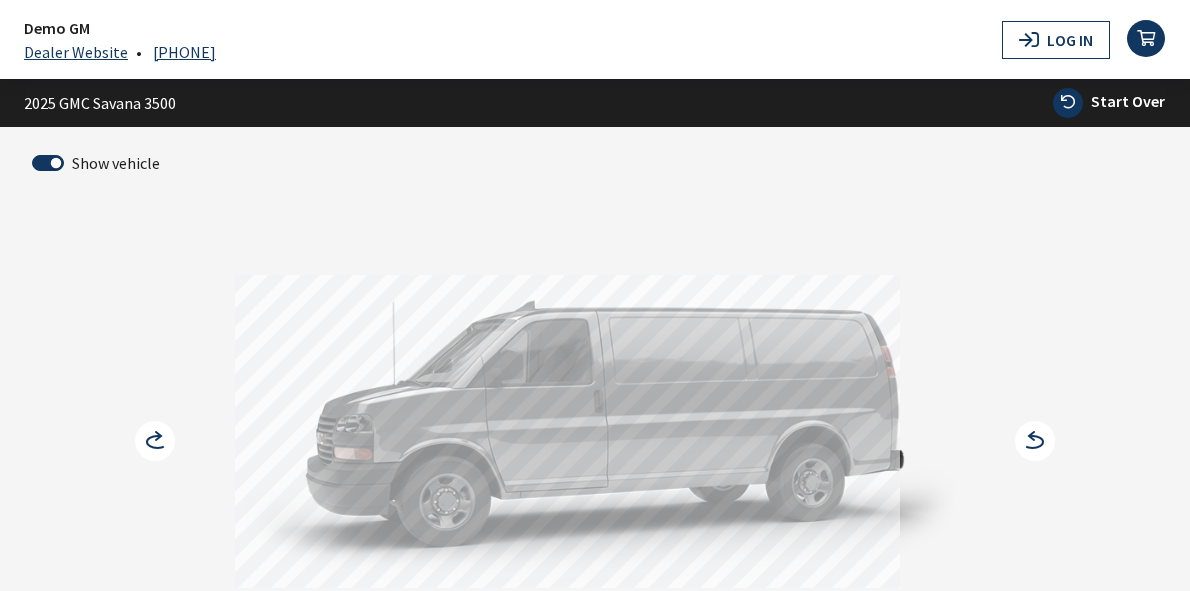 click 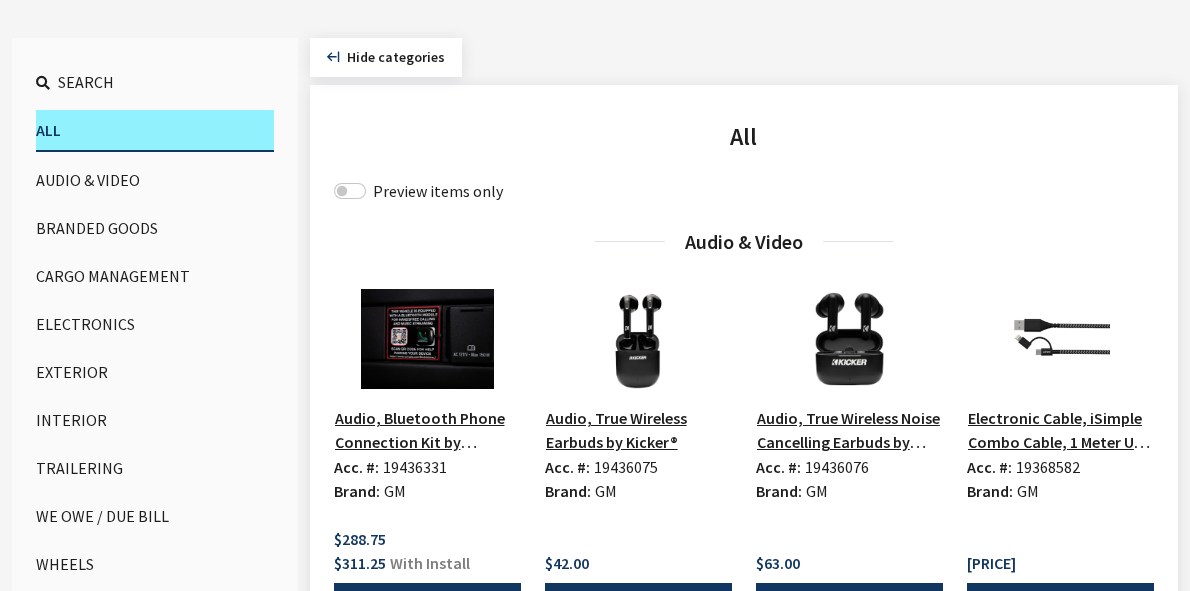 scroll, scrollTop: 533, scrollLeft: 0, axis: vertical 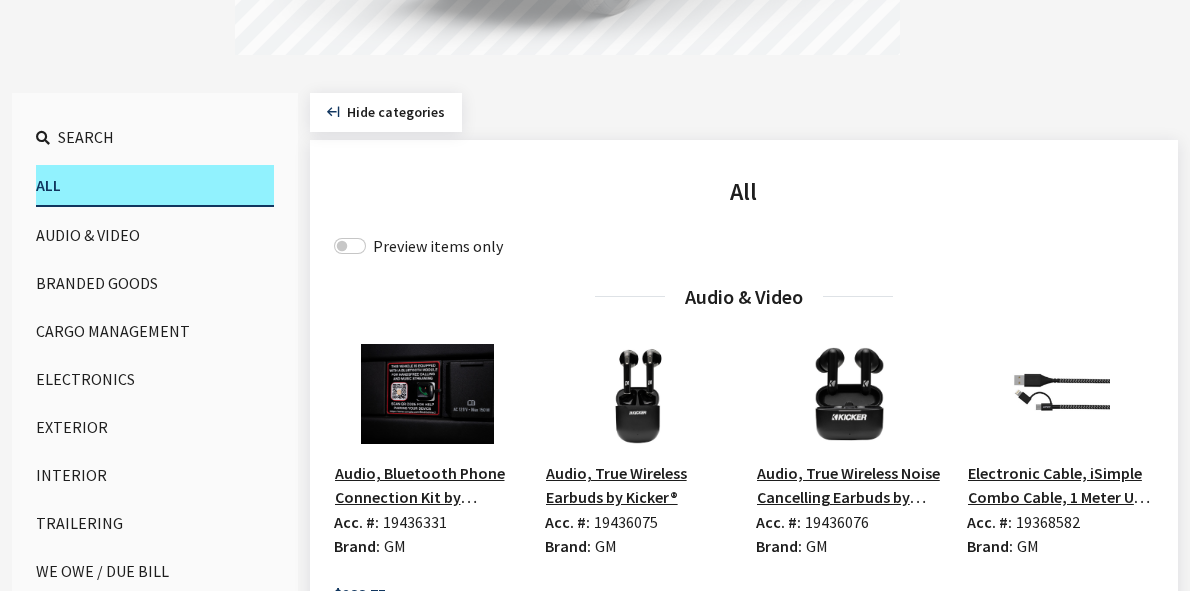 click on "Cargo Management" at bounding box center [155, 331] 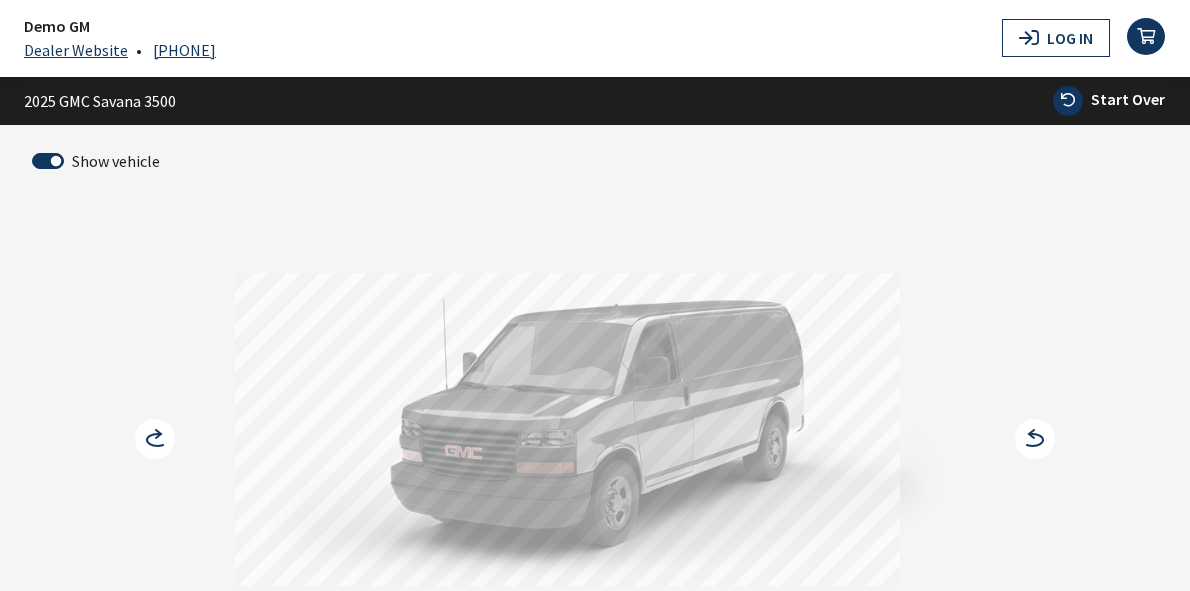 scroll, scrollTop: 0, scrollLeft: 0, axis: both 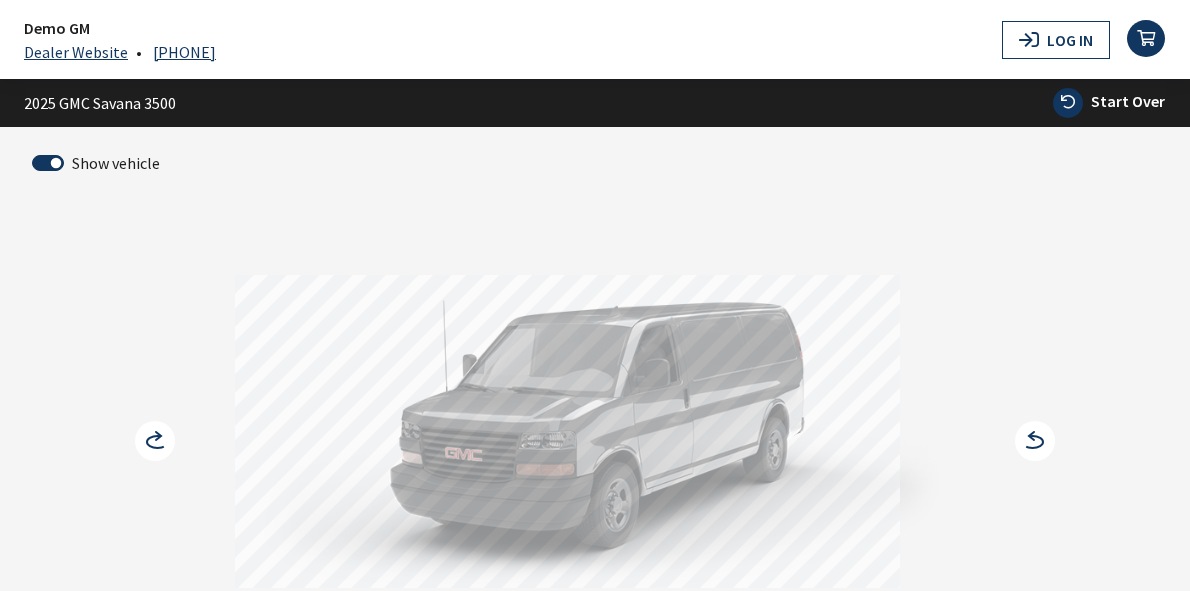 click on "Start Over" at bounding box center (1128, 101) 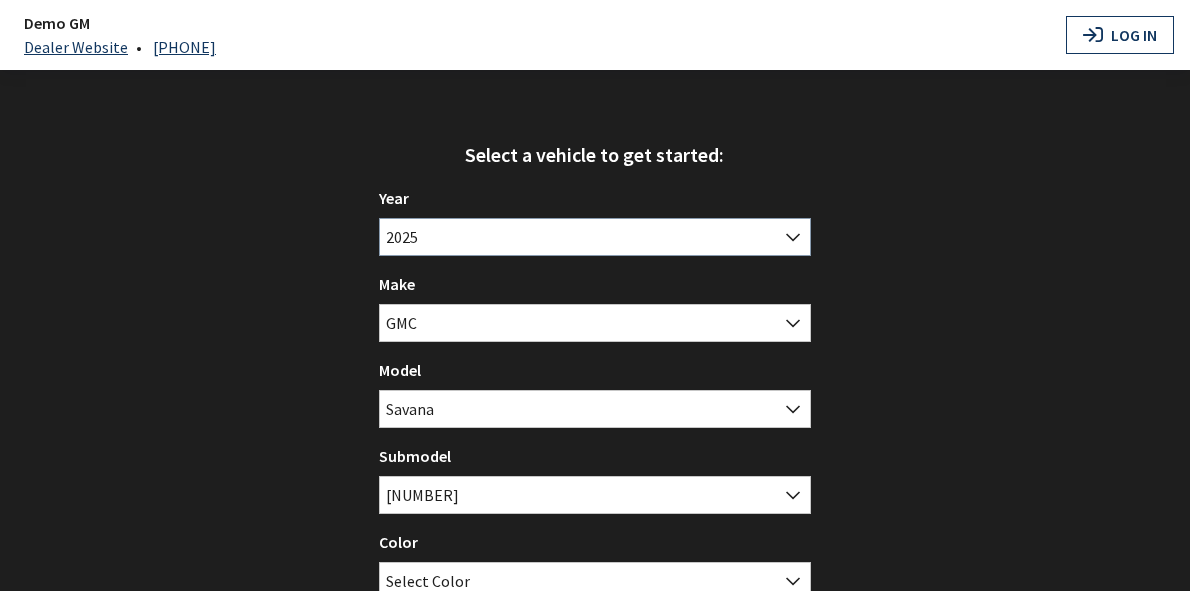 click on "2025" at bounding box center [595, 237] 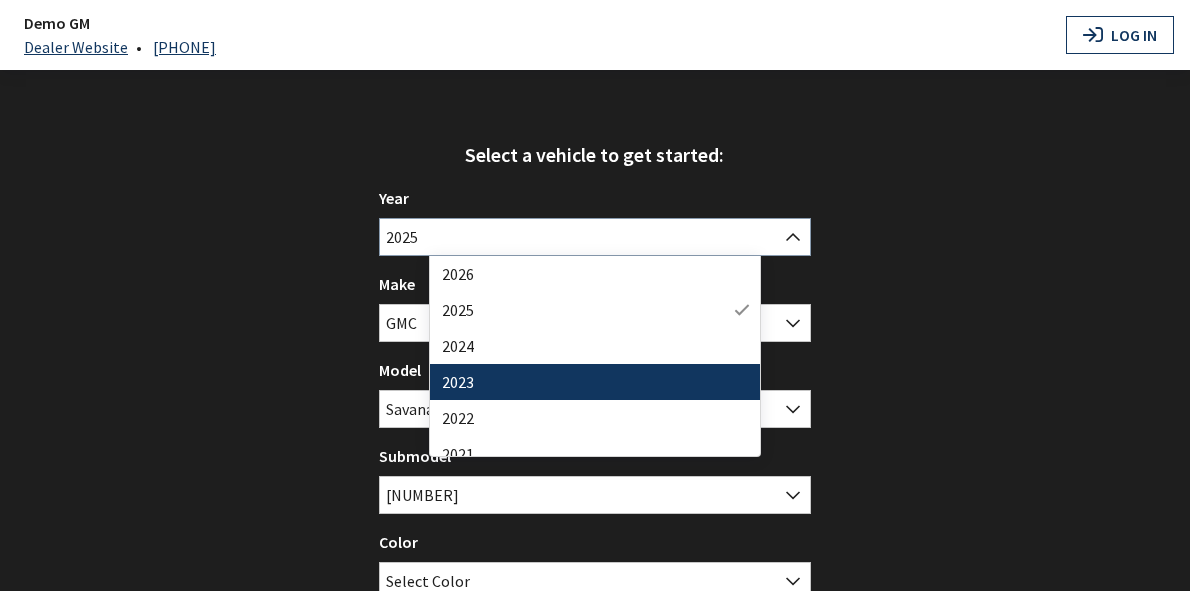 select on "41" 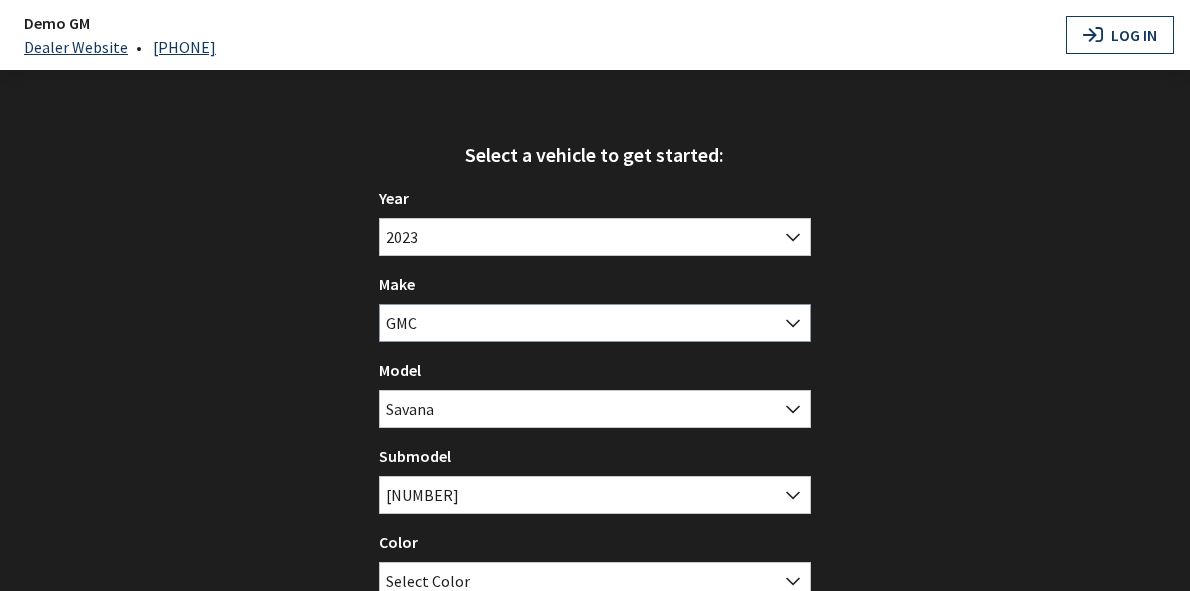 click on "GMC" at bounding box center [595, 323] 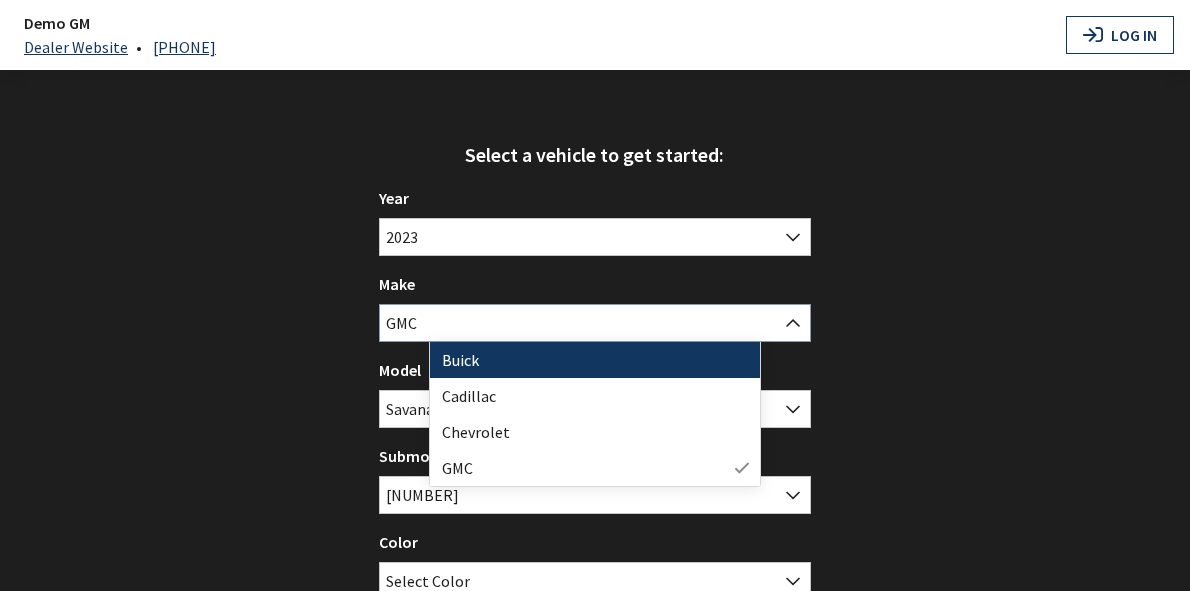 select on "1" 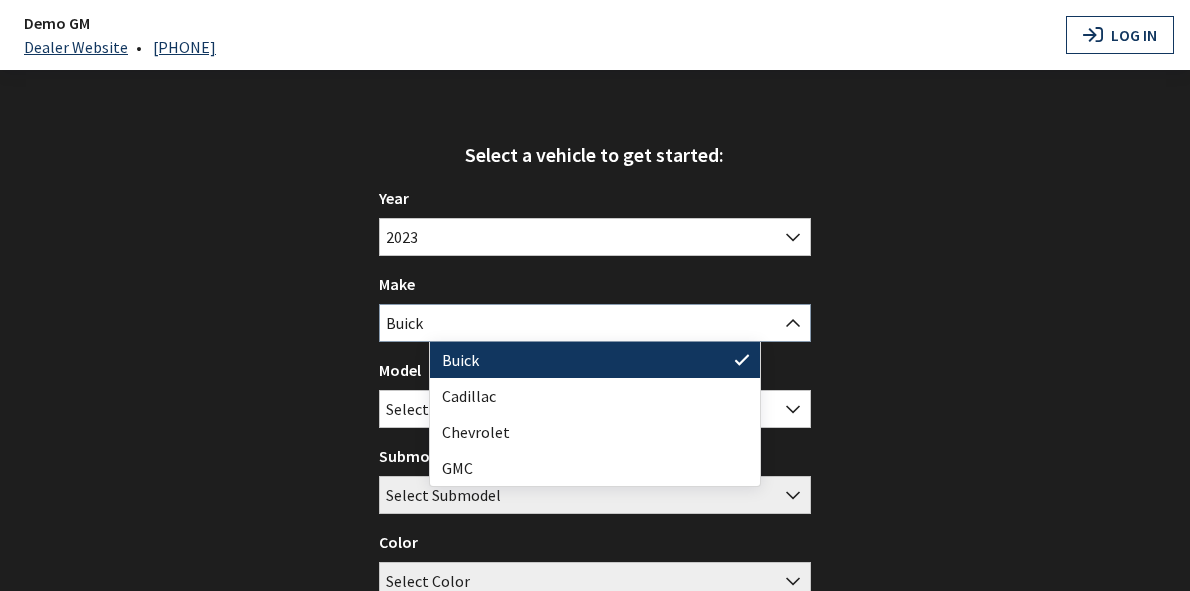click on "Buick" at bounding box center [595, 323] 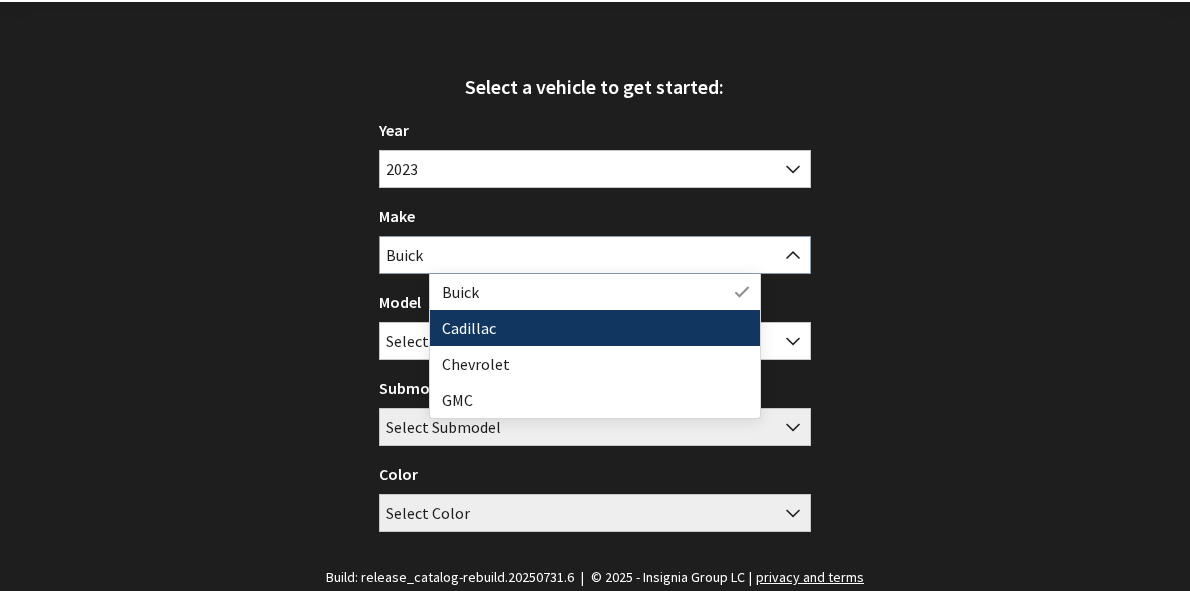 scroll, scrollTop: 70, scrollLeft: 0, axis: vertical 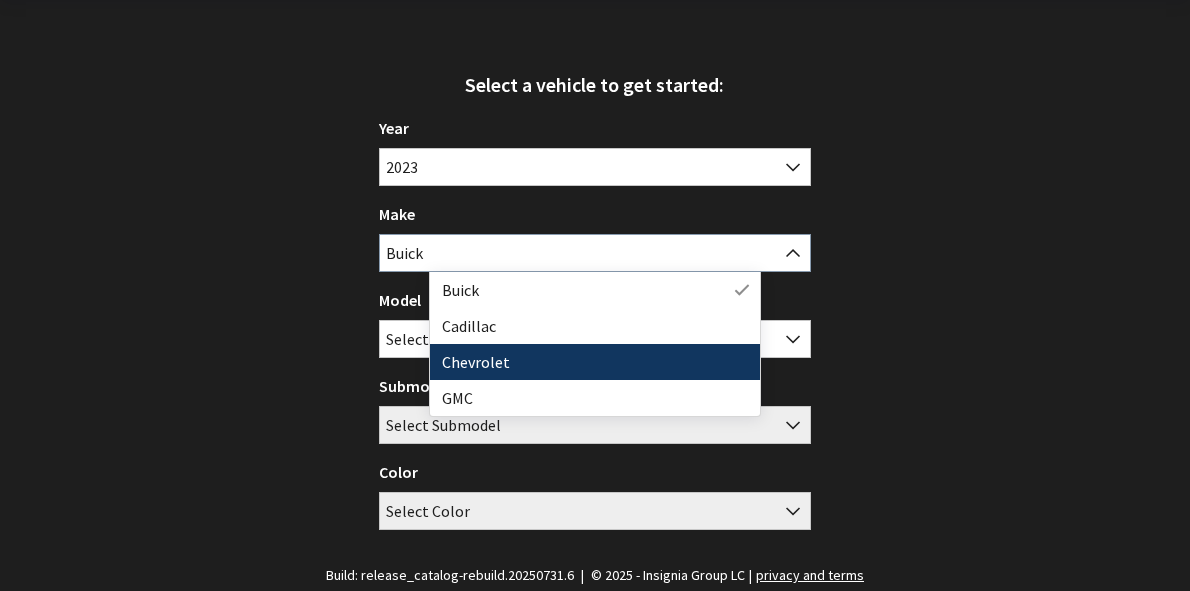 select on "3" 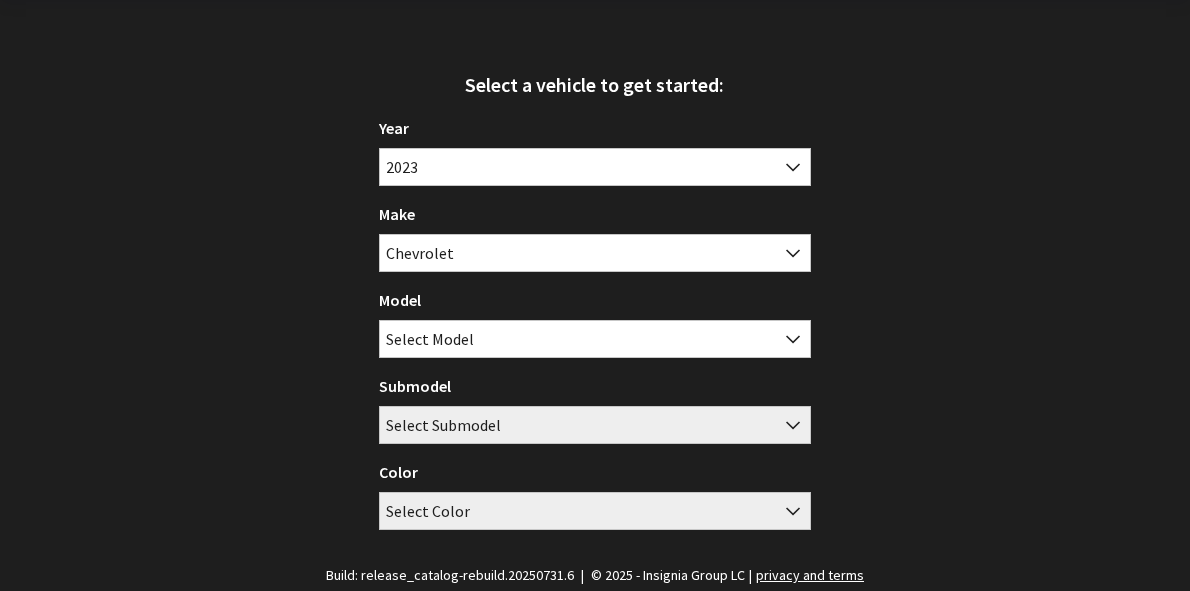 click on "Year
[YEAR] [YEAR] [YEAR] [YEAR] [YEAR] [YEAR] [YEAR] [YEAR] [YEAR] [YEAR] [YEAR] [YEAR] [YEAR] [YEAR] [YEAR] [YEAR] [YEAR] [YEAR] [YEAR] [YEAR] [YEAR] [YEAR] [YEAR] [YEAR] [YEAR] [YEAR] [YEAR] [YEAR] [YEAR] [YEAR] [YEAR] [YEAR] [YEAR] [YEAR] [YEAR] [YEAR] [YEAR] [YEAR] [YEAR] [YEAR]
Make
Buick Cadillac Chevrolet GMC Chevrolet
Model
Blazer Bolt EUV Bolt EV Camaro Colorado Corvette Stingray Corvette Z06 Equinox Express Malibu Silverado 1500 Silverado 2500 HD Silverado 3500 HD Suburban Tahoe Trailblazer Traverse Select Model
Submodel
2500 3500 Select Submodel
Color
Summit White Cardinal Red Quicksilver Metallic Onyx Black Select Color" at bounding box center (595, 331) 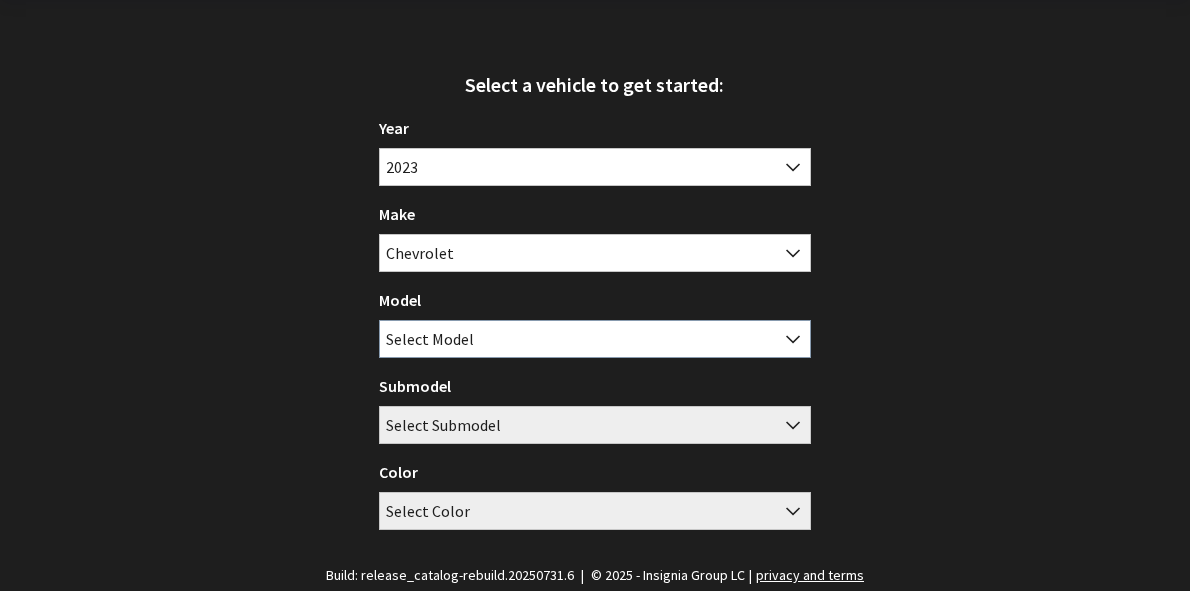 click on "Select Model" at bounding box center (430, 339) 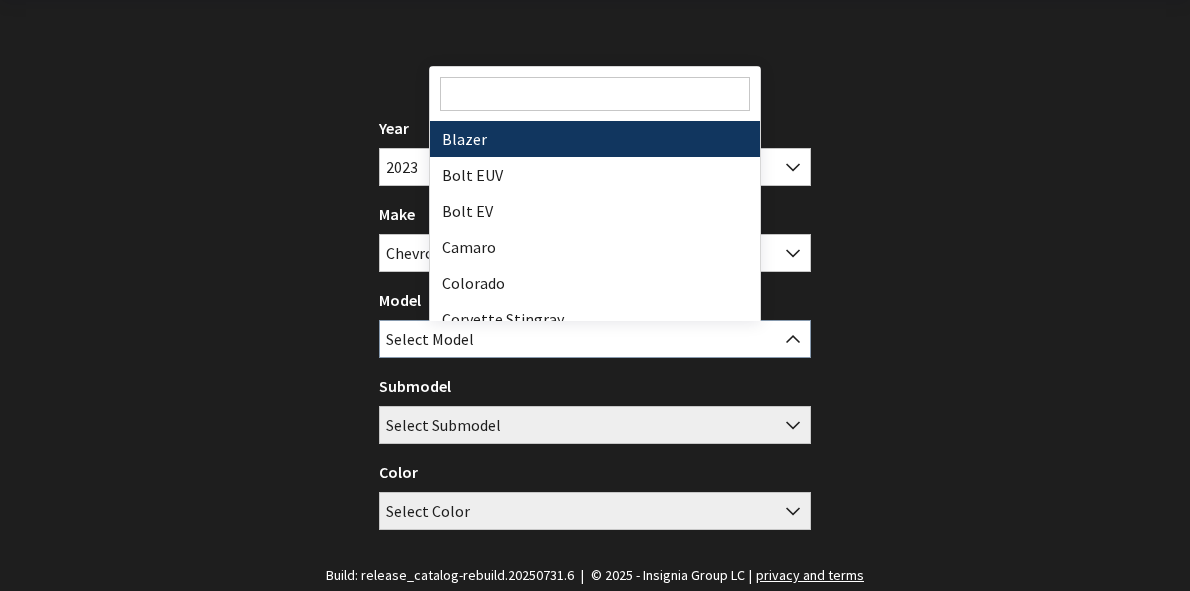 select on "6" 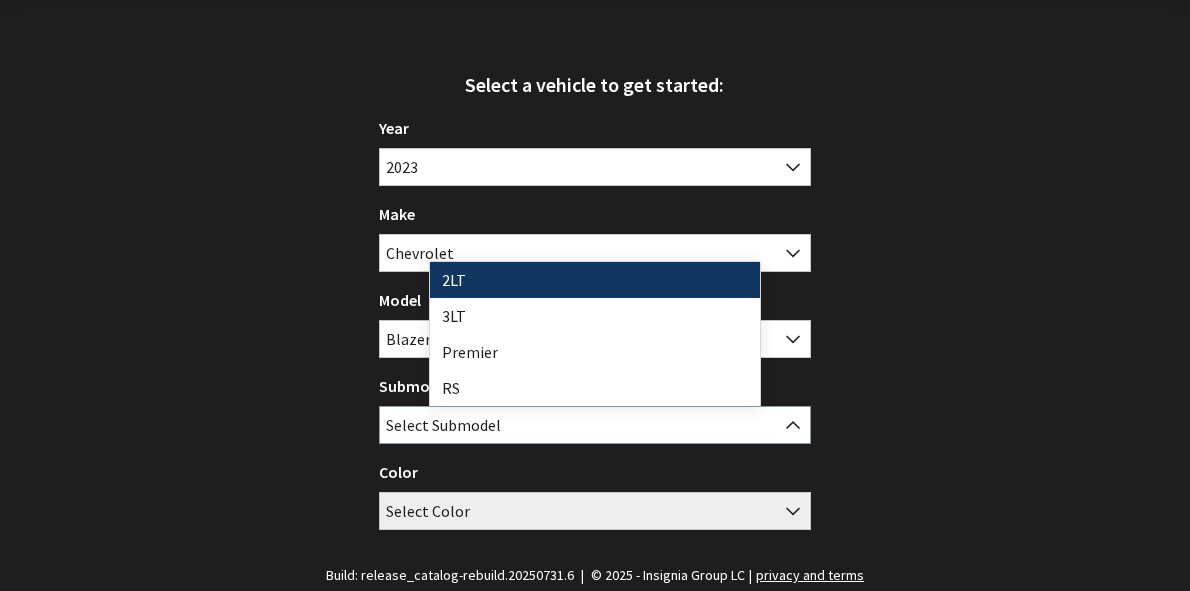 click on "Select Submodel" at bounding box center (443, 425) 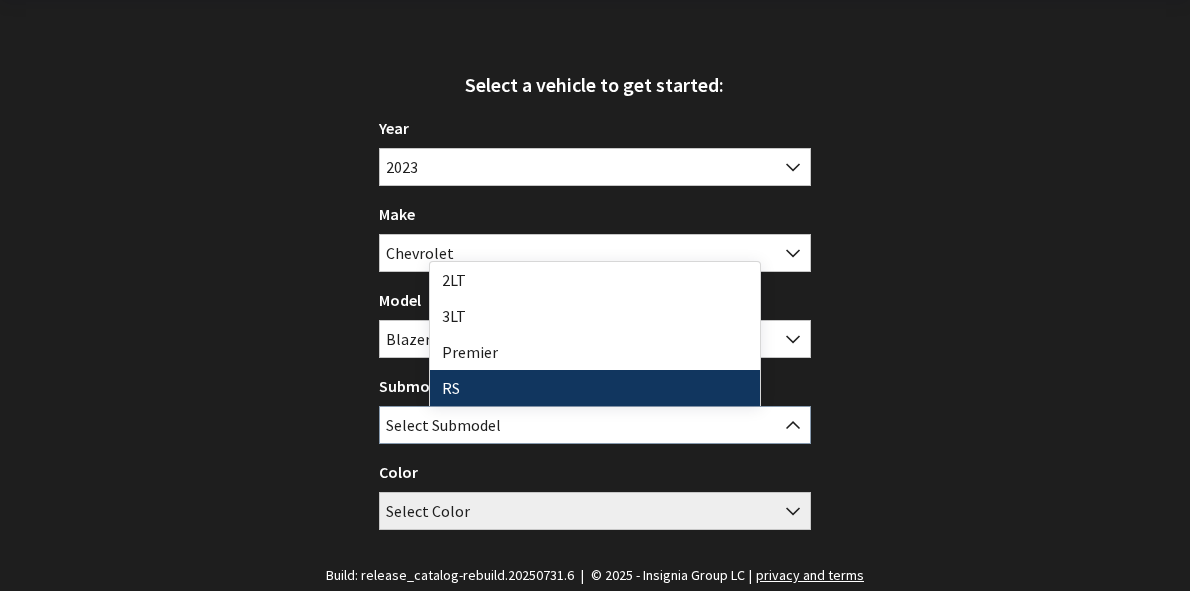 select on "698" 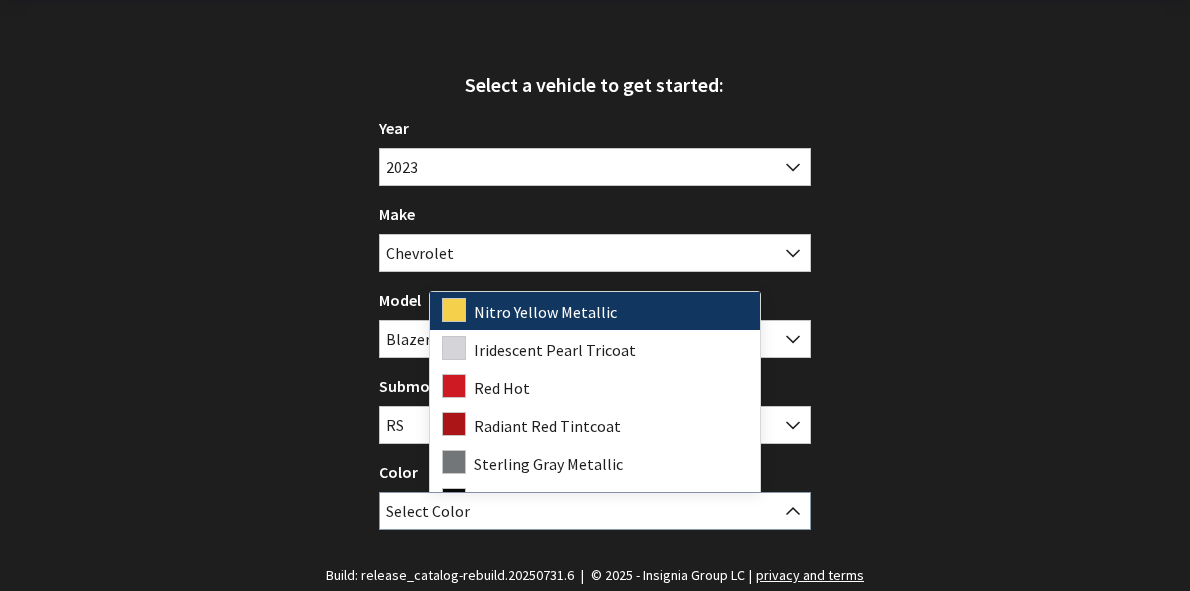 click on "Select Color" at bounding box center (428, 511) 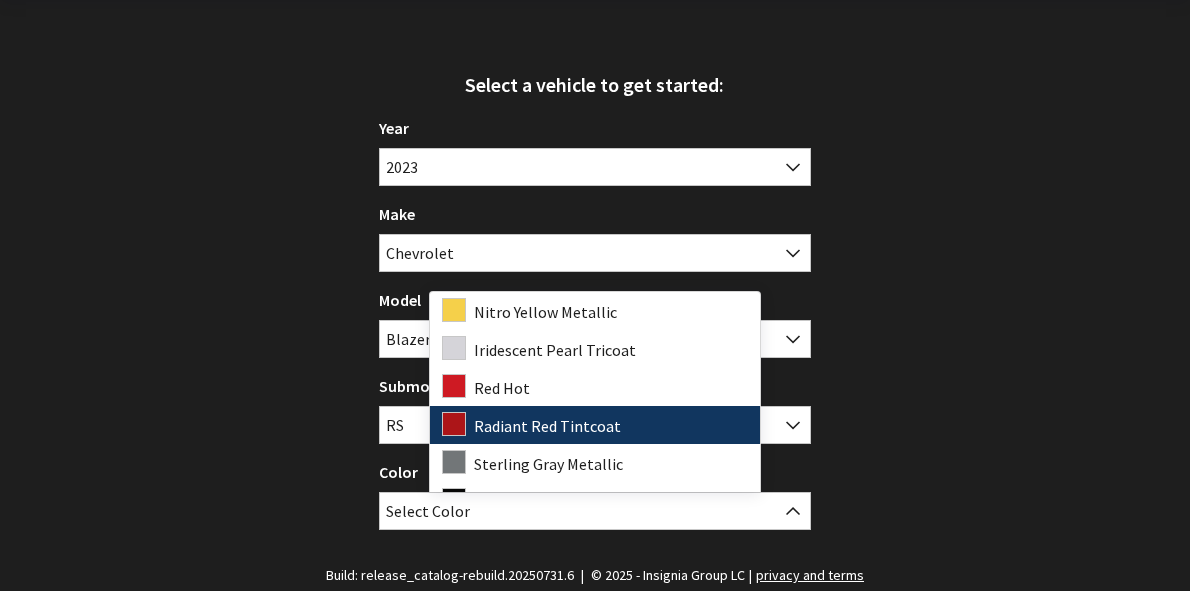 scroll, scrollTop: 78, scrollLeft: 0, axis: vertical 